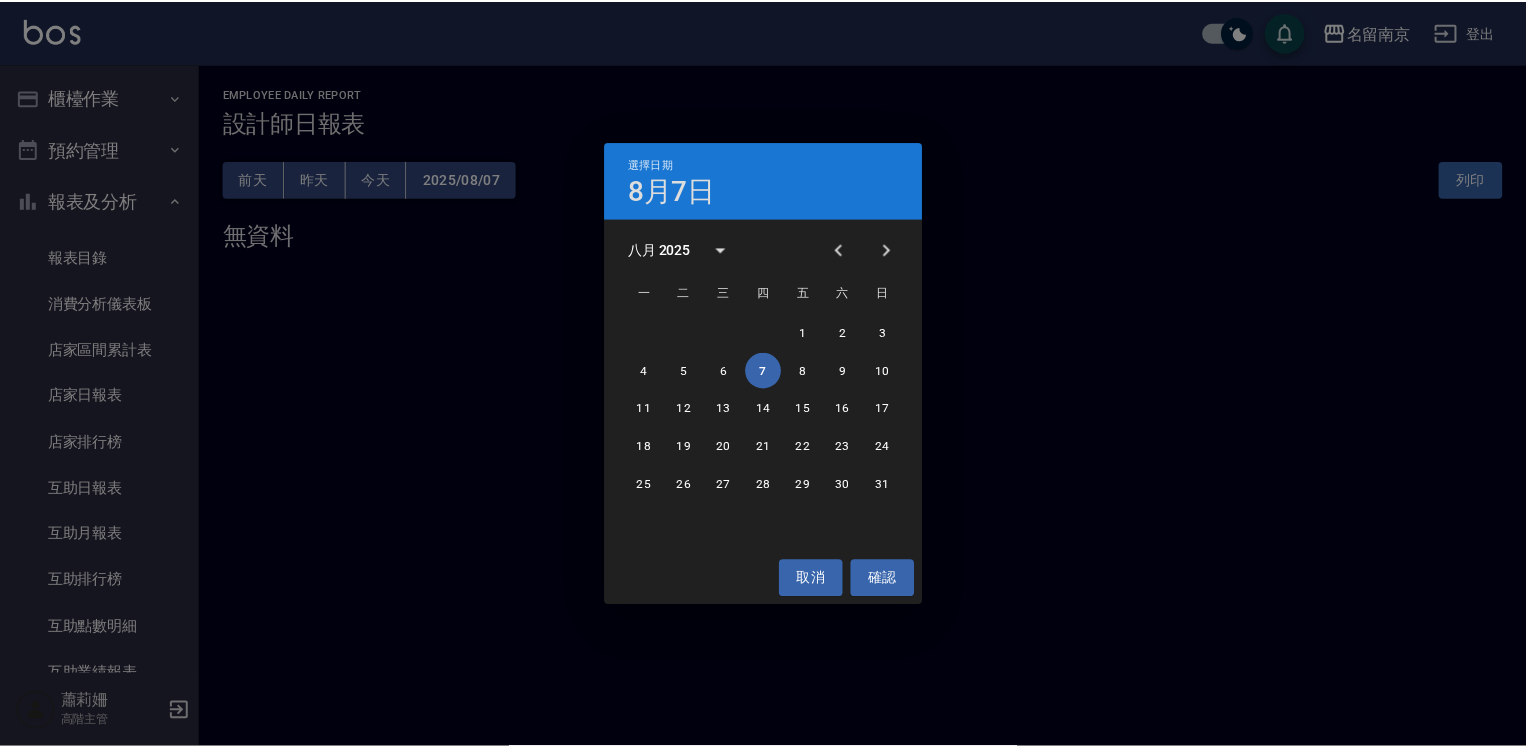 scroll, scrollTop: 0, scrollLeft: 0, axis: both 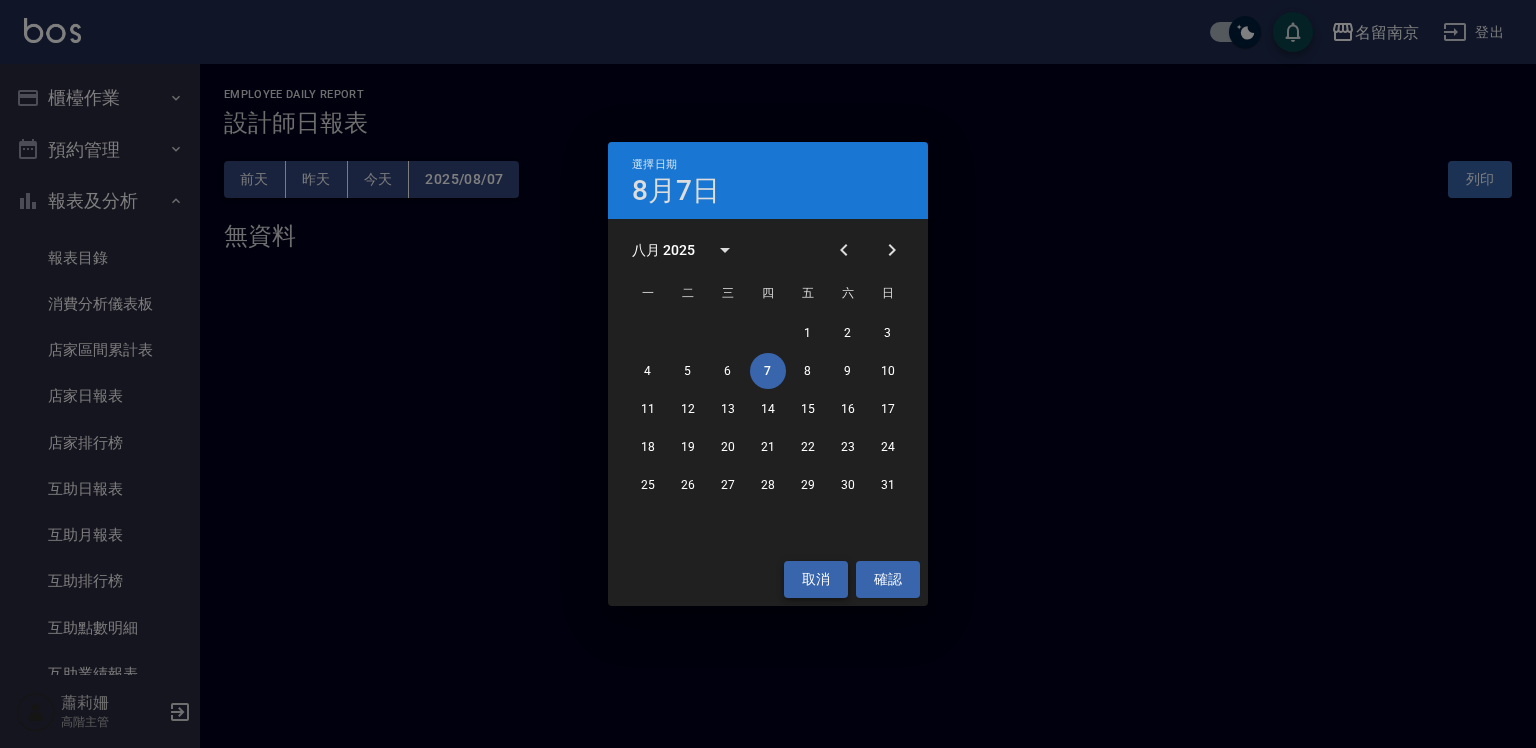 click on "取消" at bounding box center (816, 579) 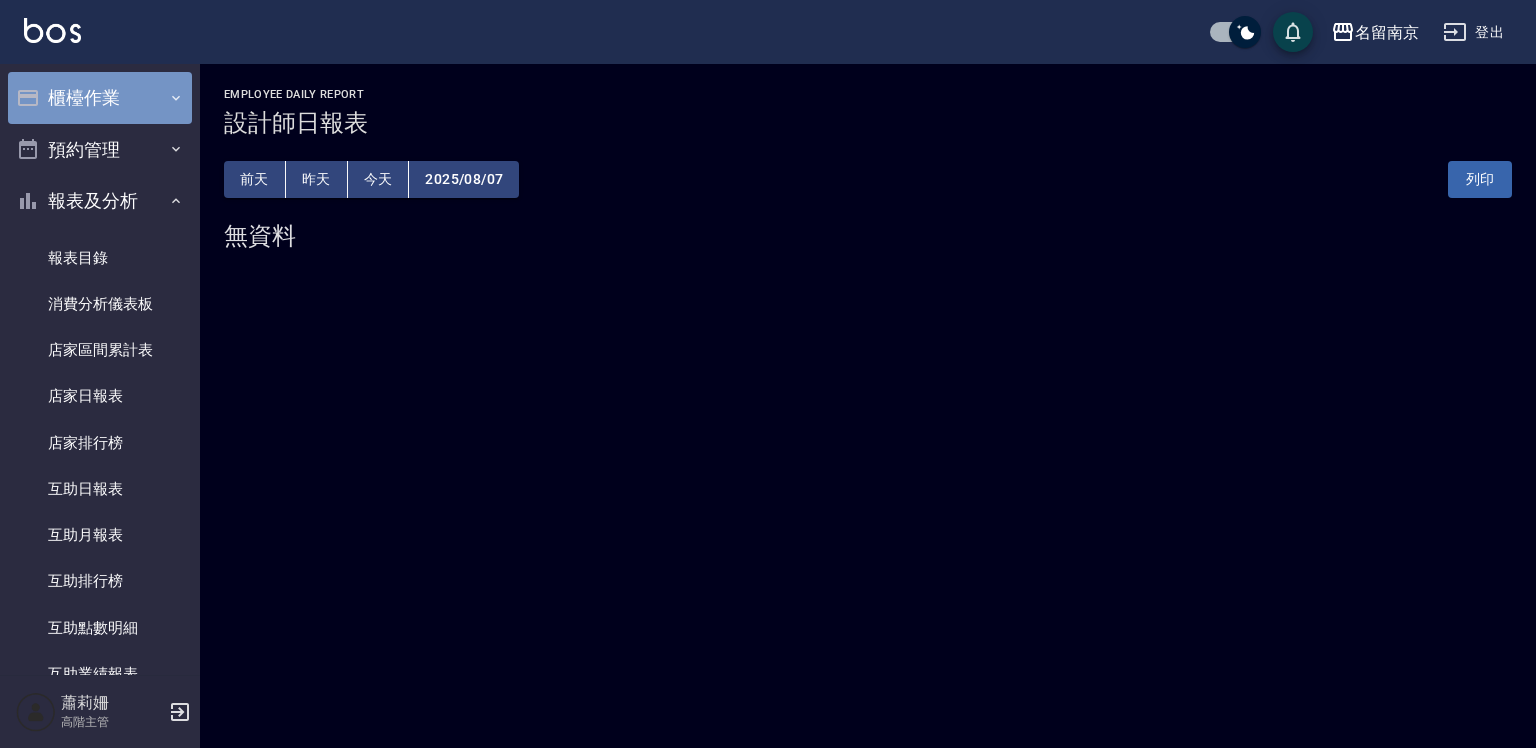 click on "櫃檯作業" at bounding box center (100, 98) 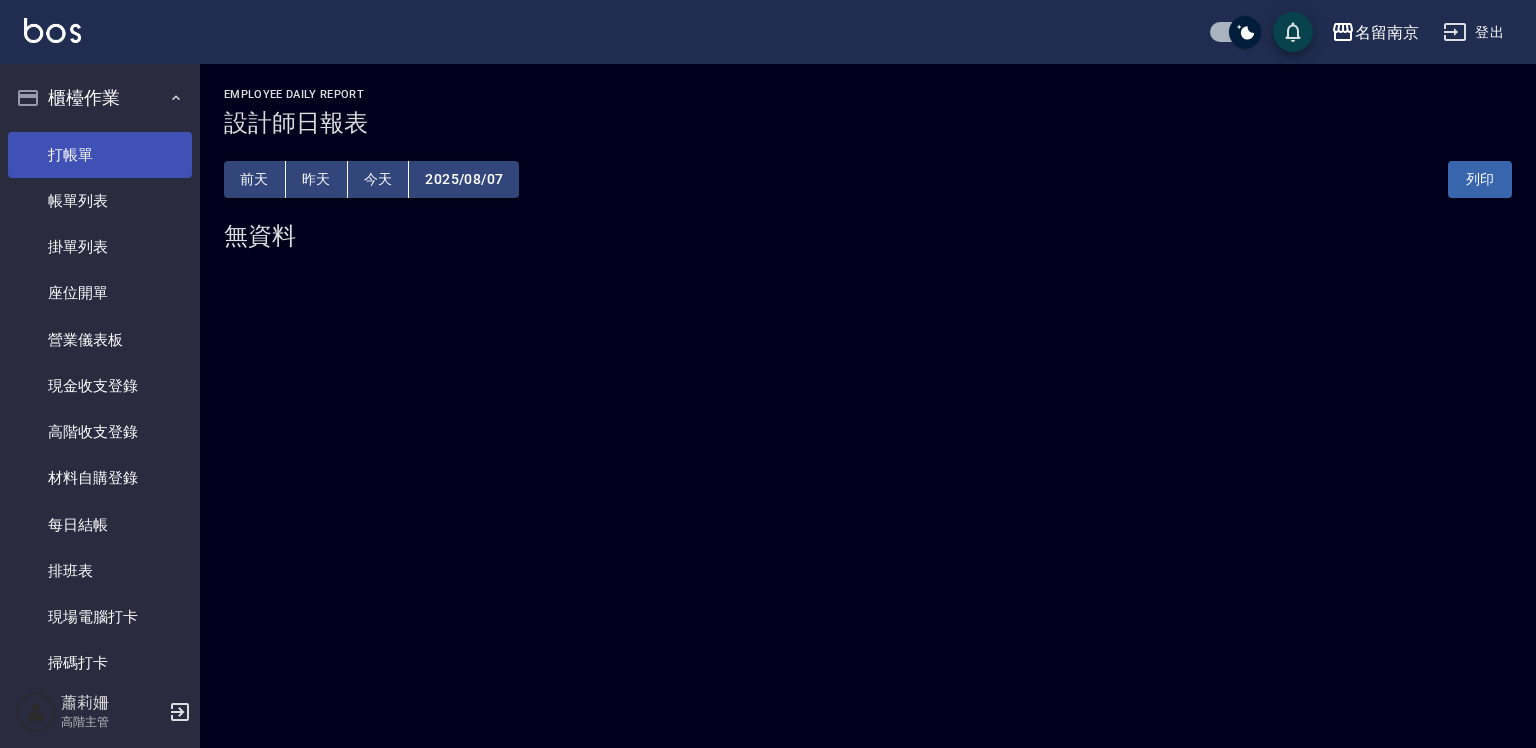 click on "打帳單" at bounding box center [100, 155] 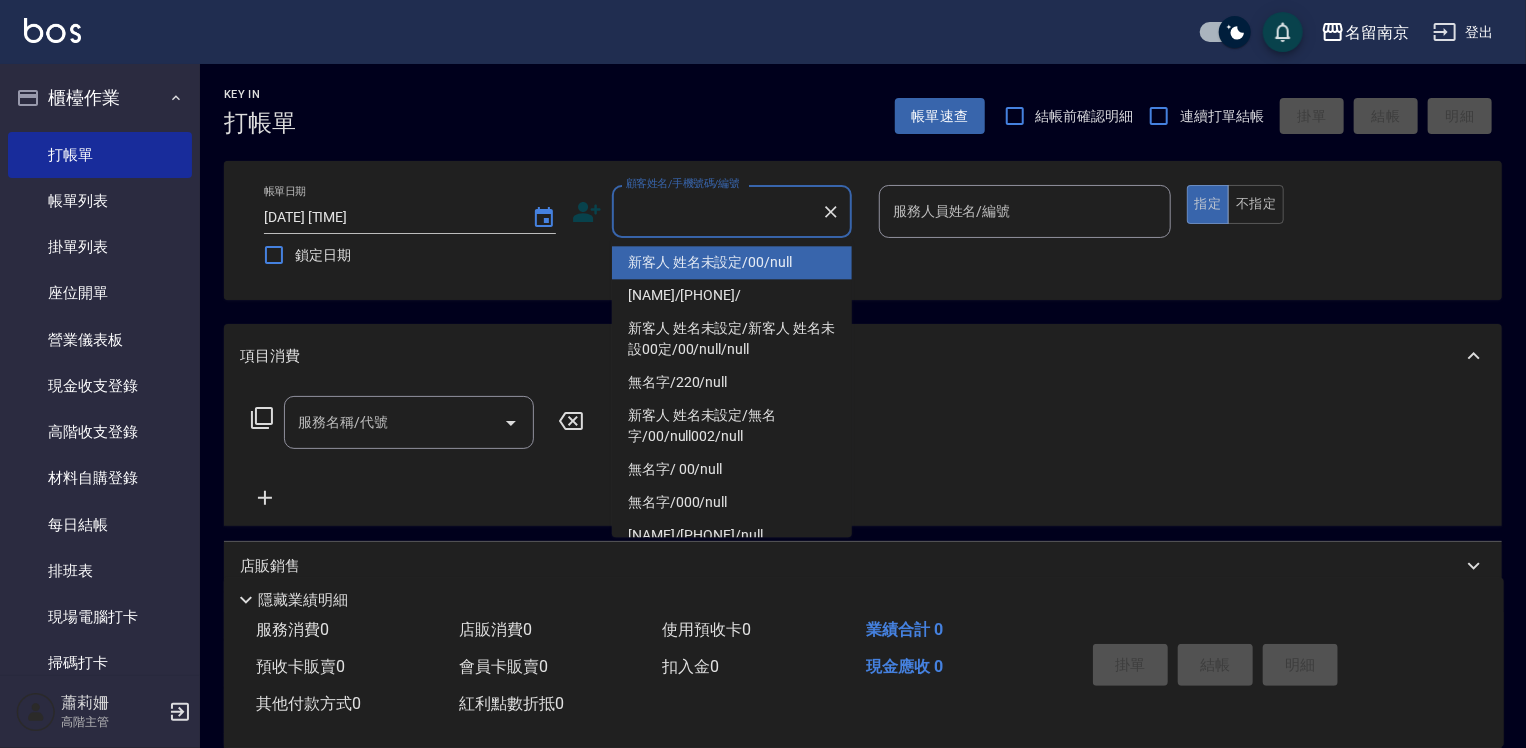 click on "顧客姓名/手機號碼/編號" at bounding box center (717, 211) 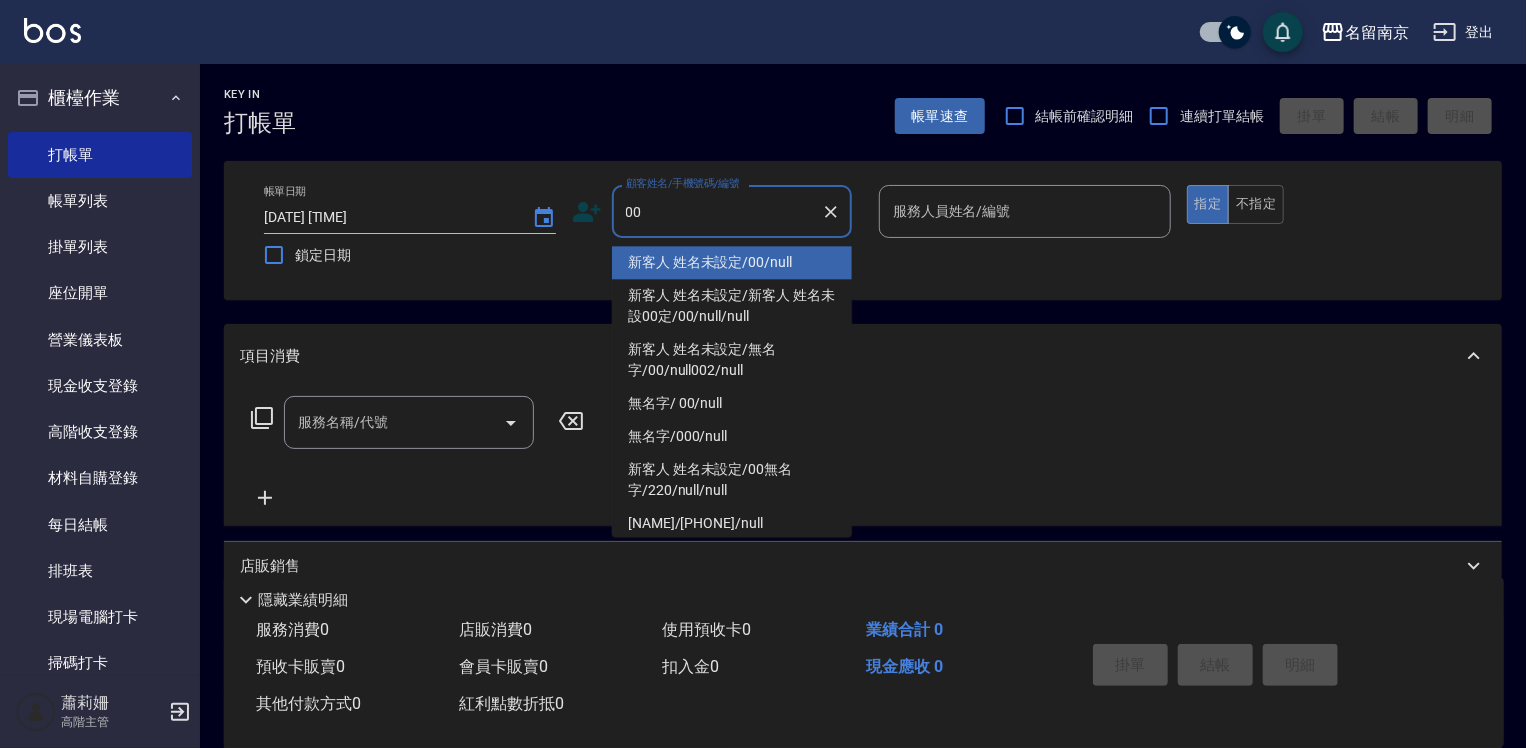 type on "新客人 姓名未設定/00/null" 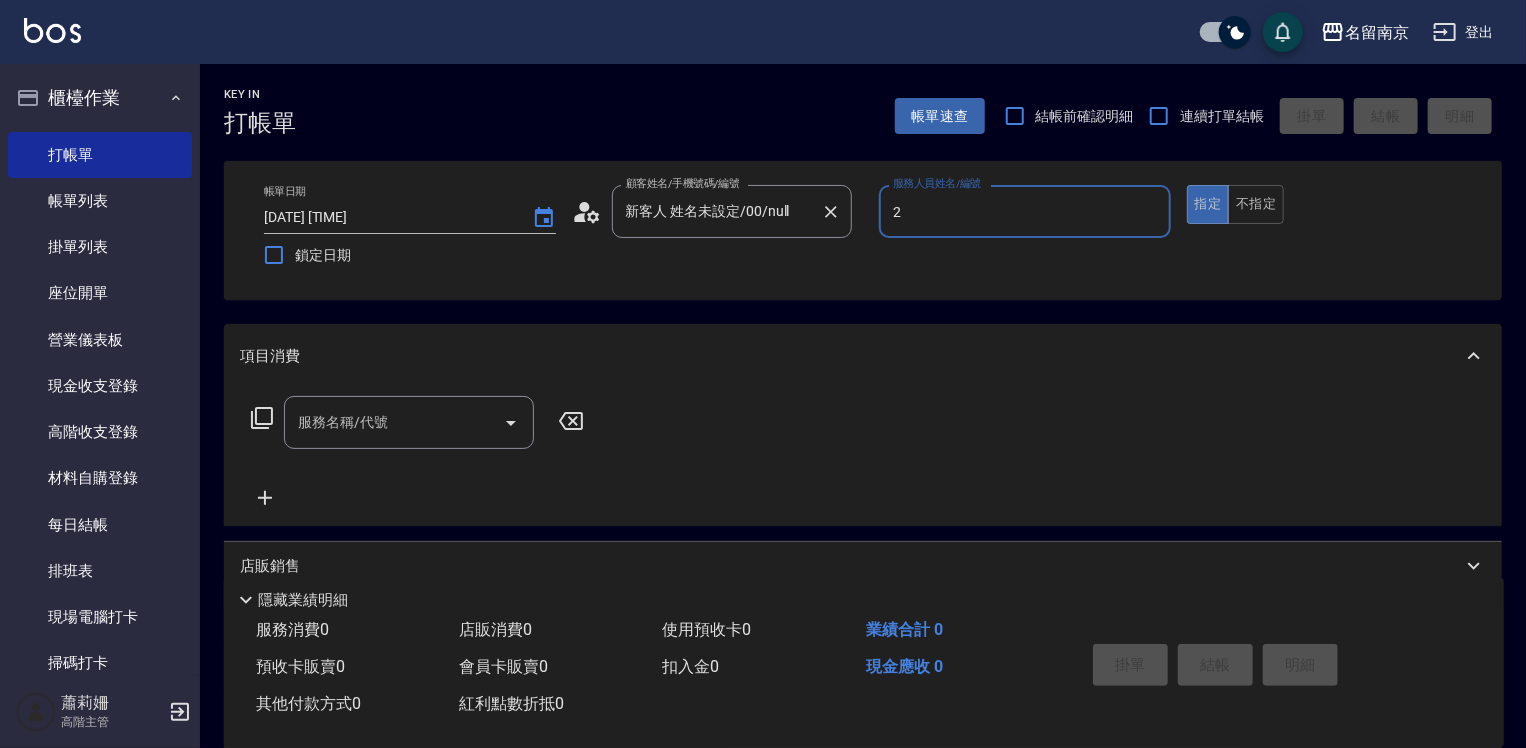 type on "Jenny-2" 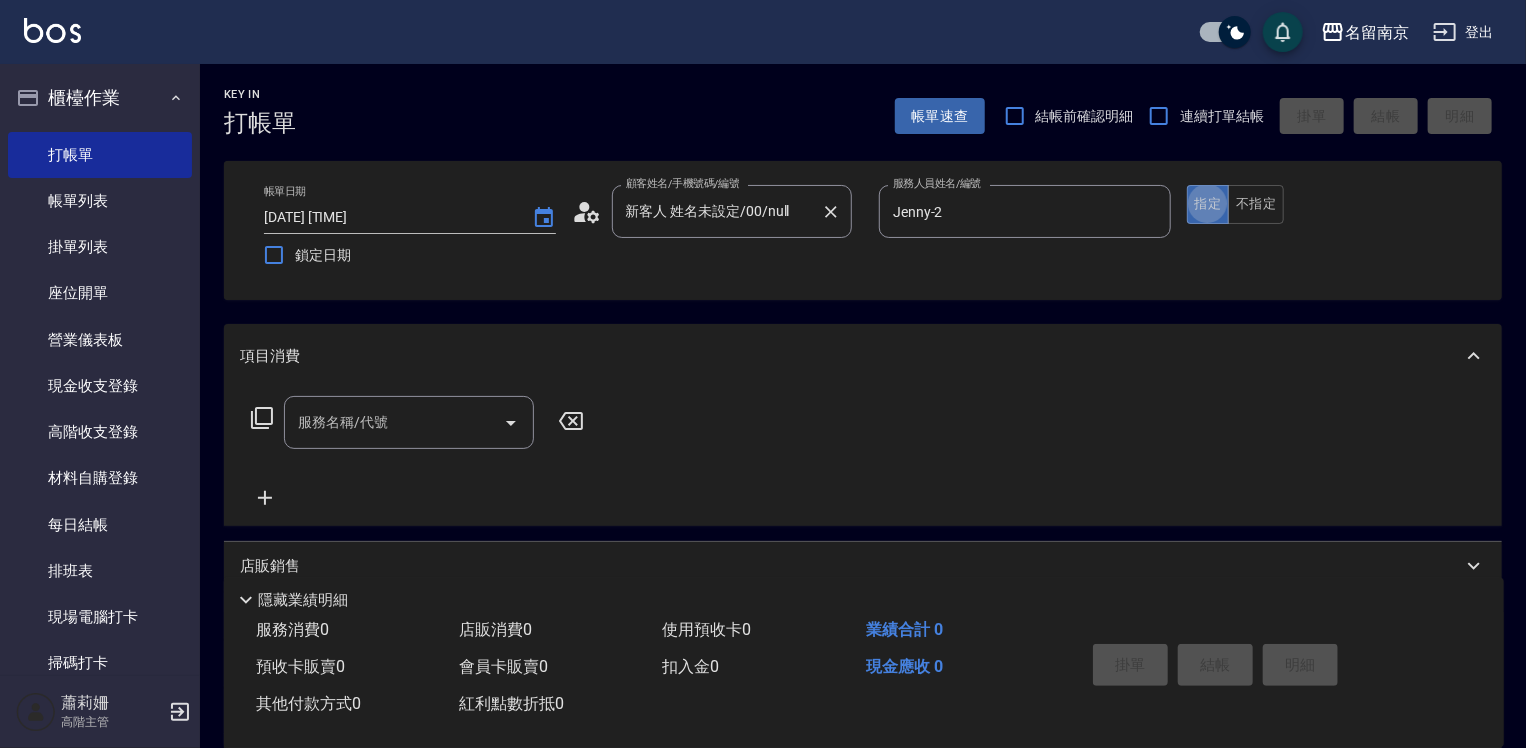 type on "true" 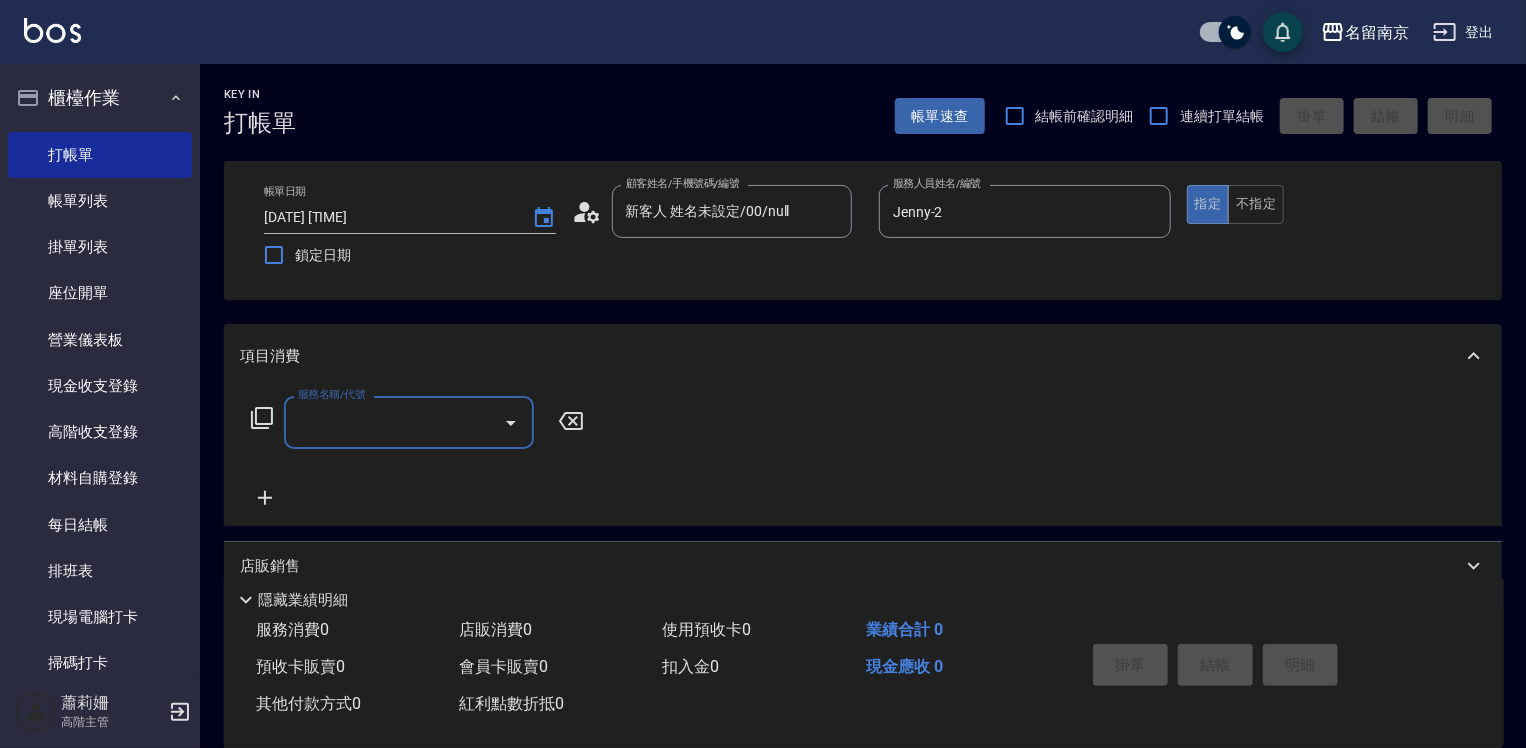 click on "服務名稱/代號" at bounding box center [394, 422] 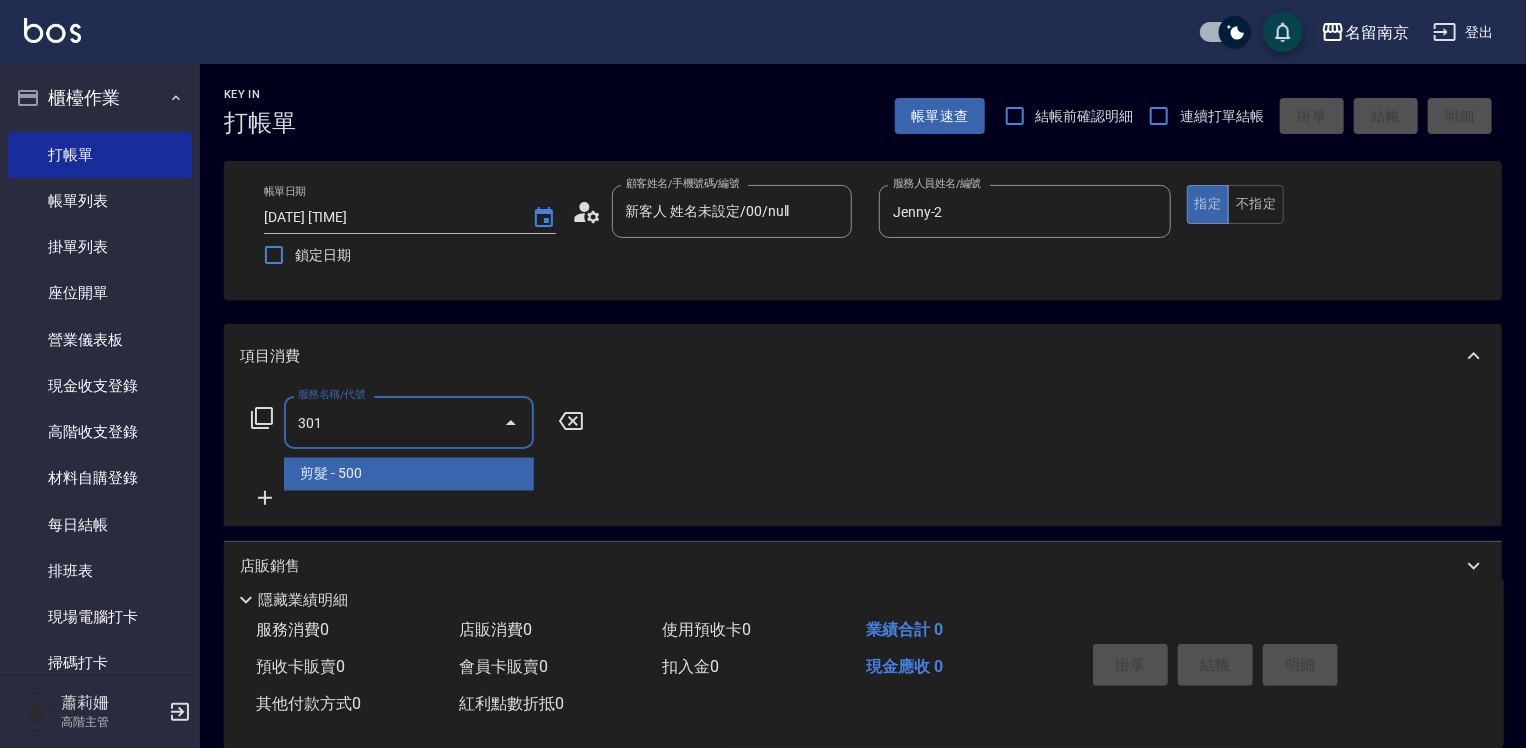 type on "剪髮(301)" 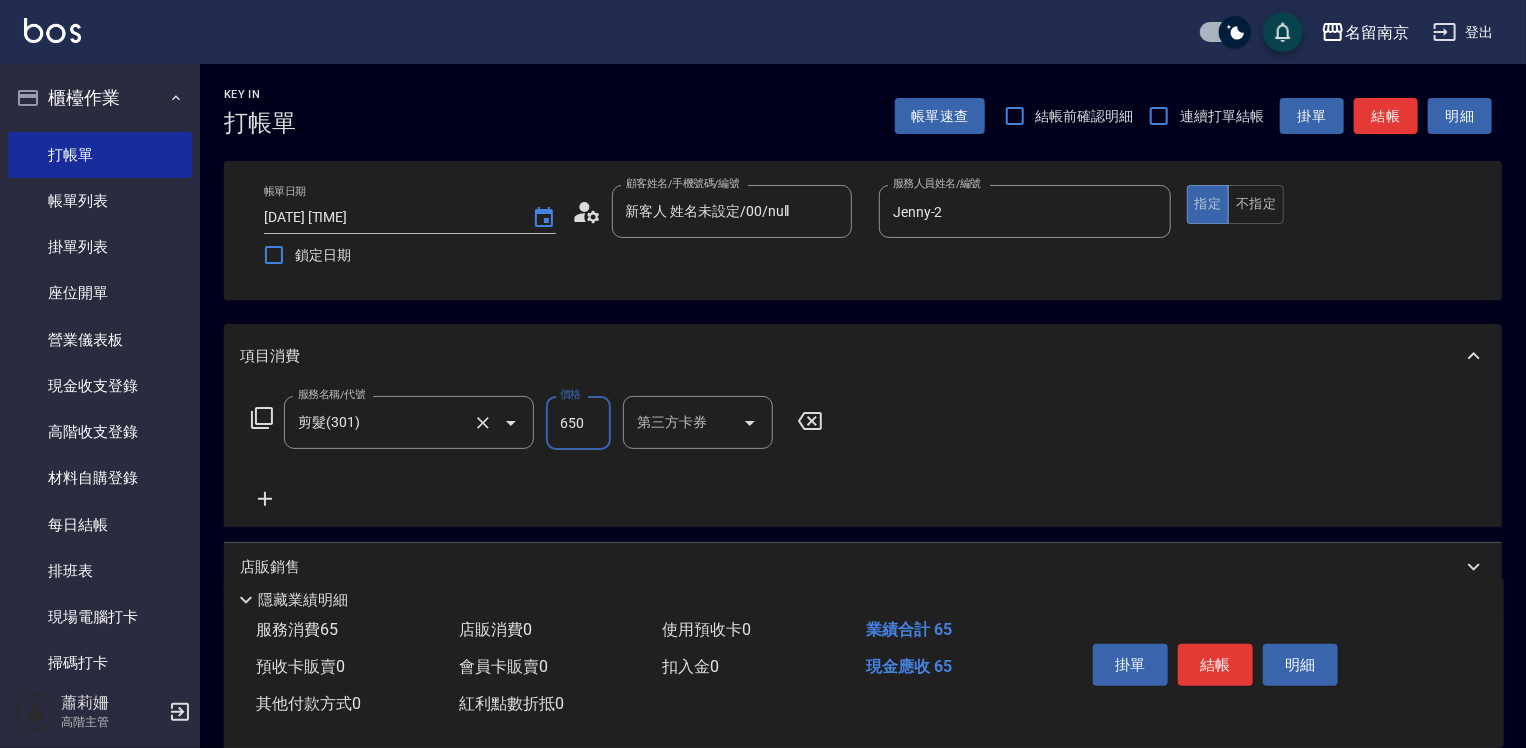 type on "650" 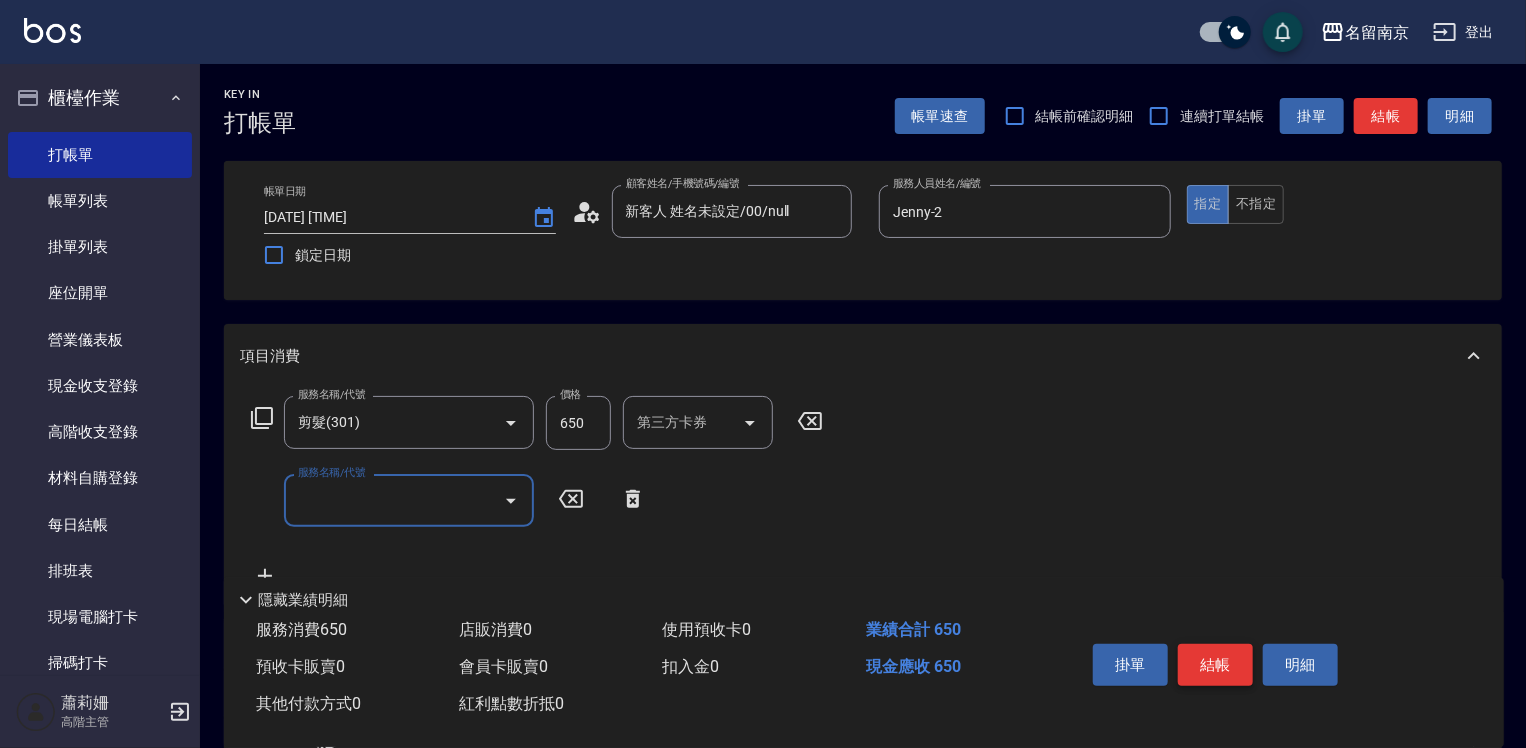 click on "結帳" at bounding box center [1215, 665] 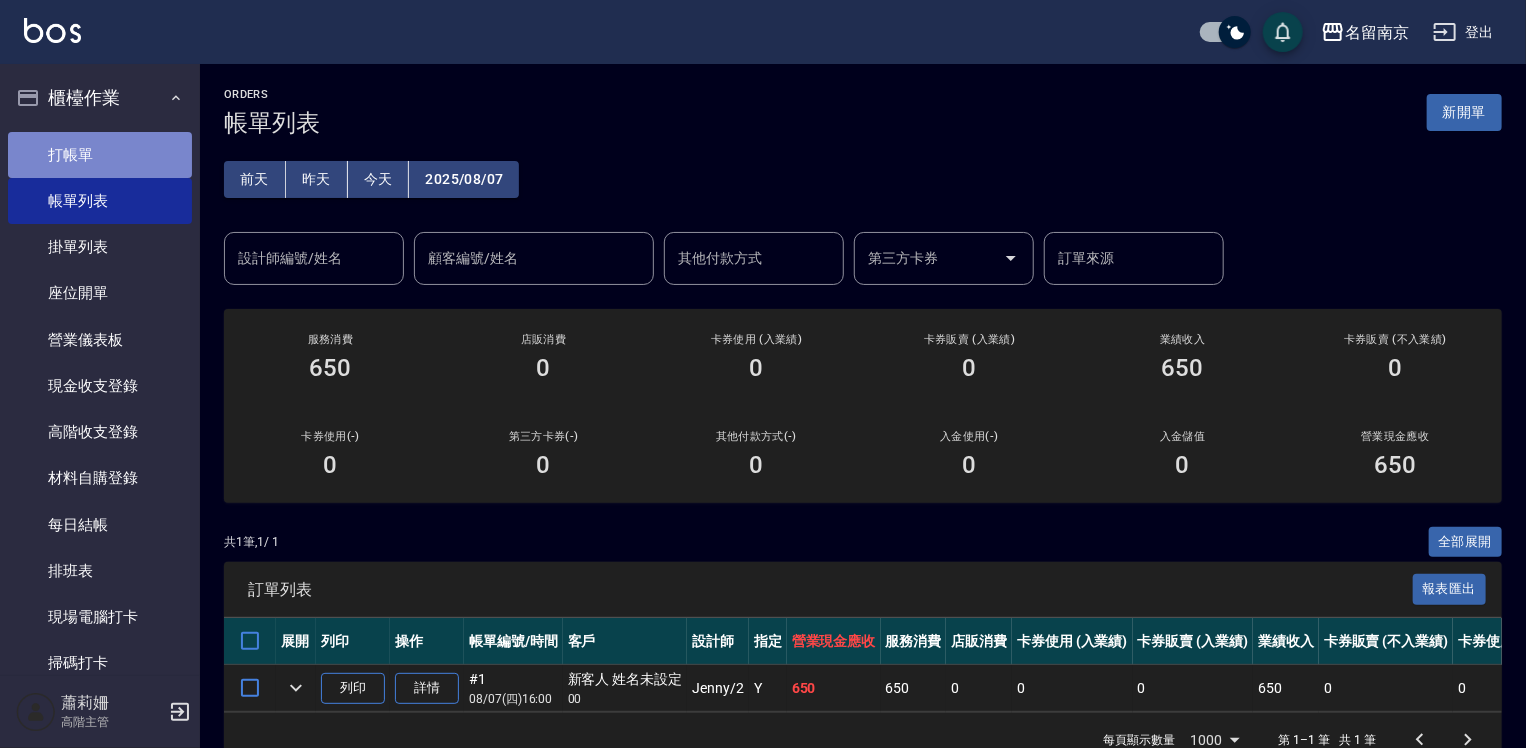 click on "打帳單" at bounding box center (100, 155) 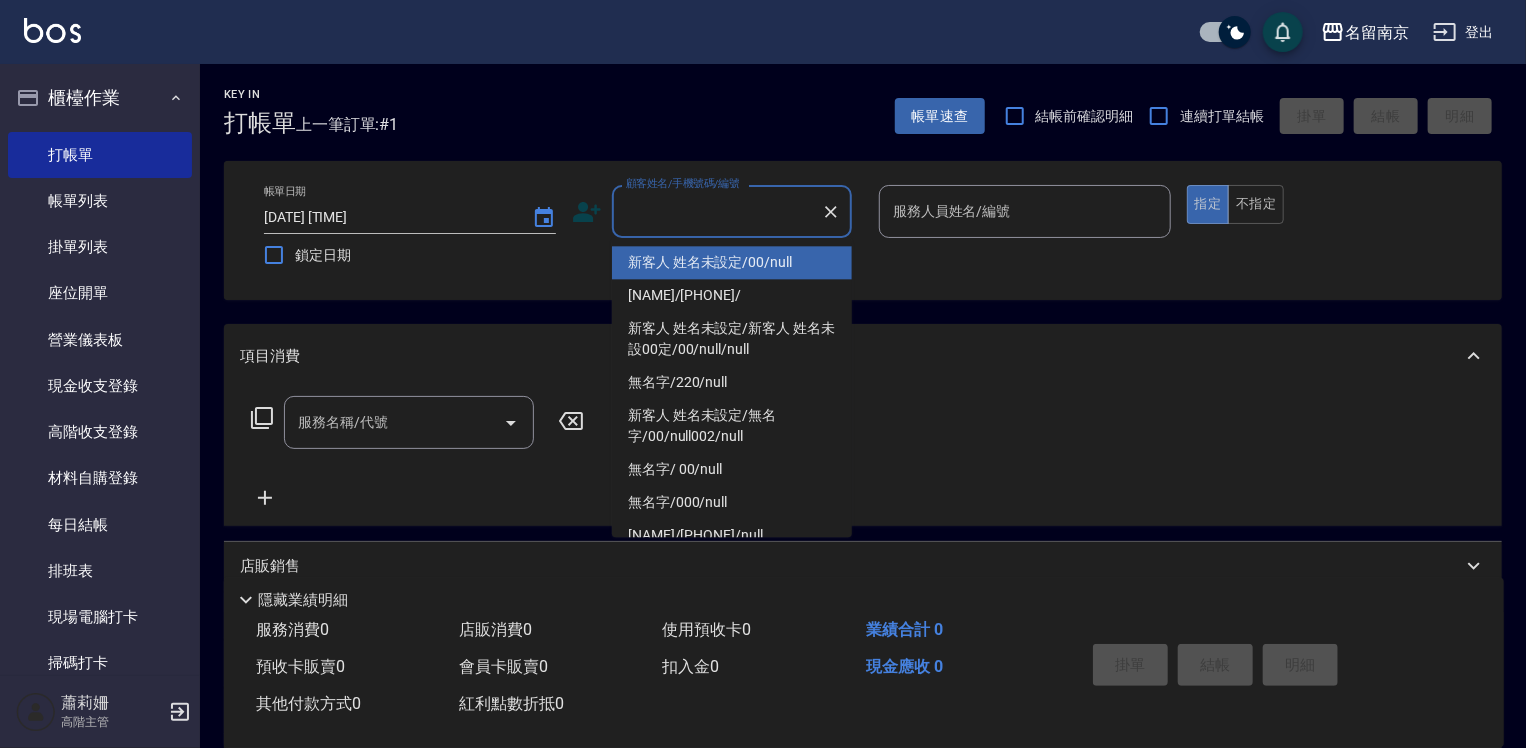 click on "顧客姓名/手機號碼/編號" at bounding box center (717, 211) 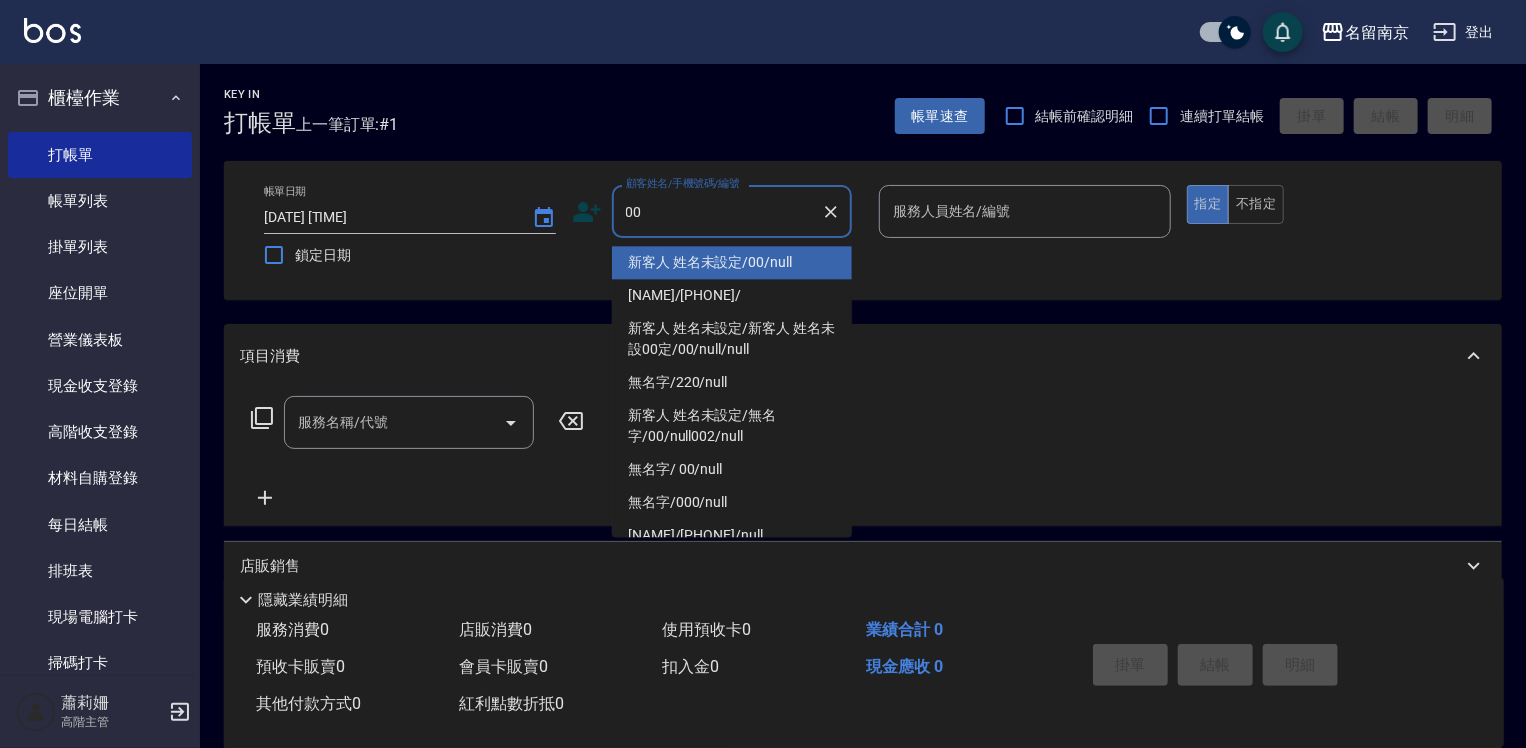 type on "新客人 姓名未設定/00/null" 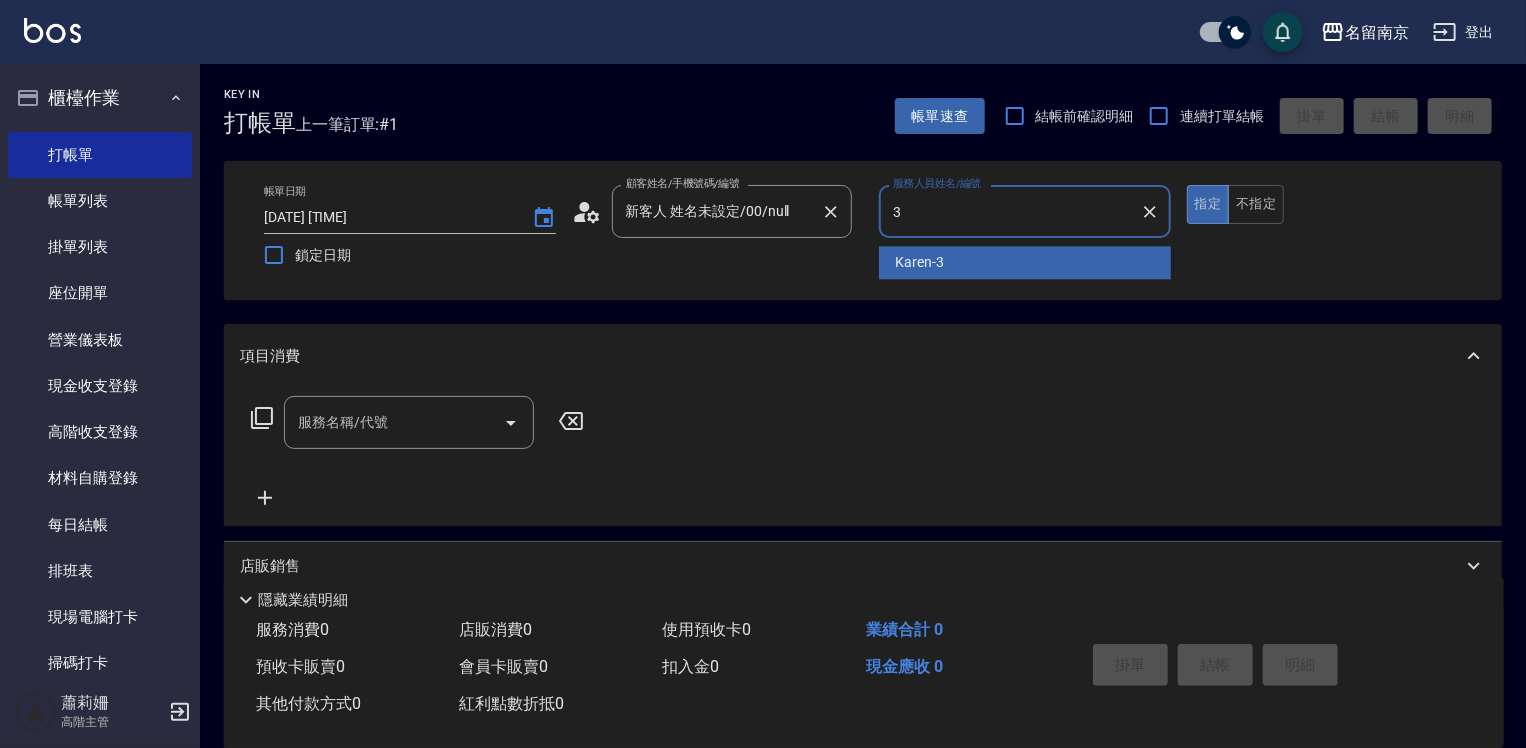 type on "Karen-3" 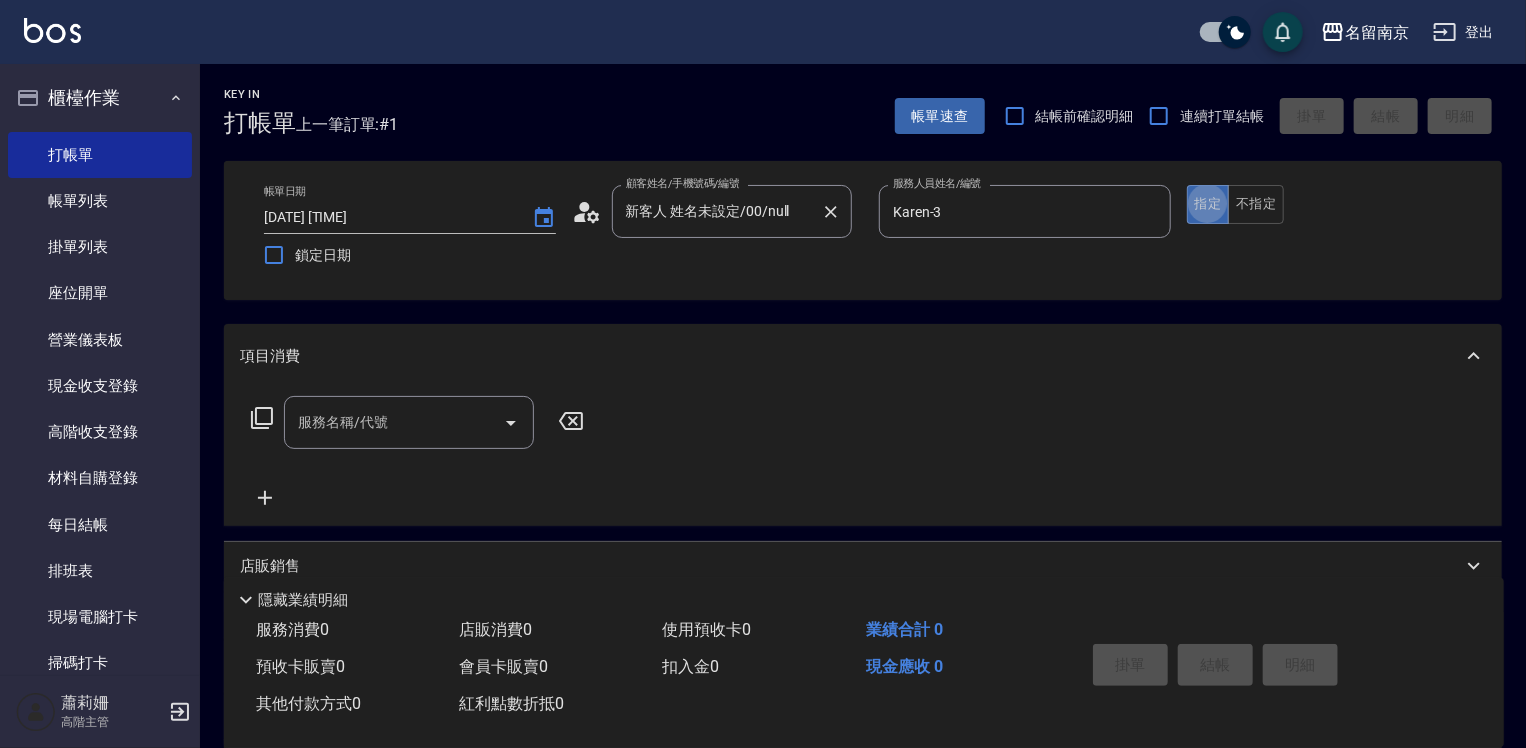 type on "true" 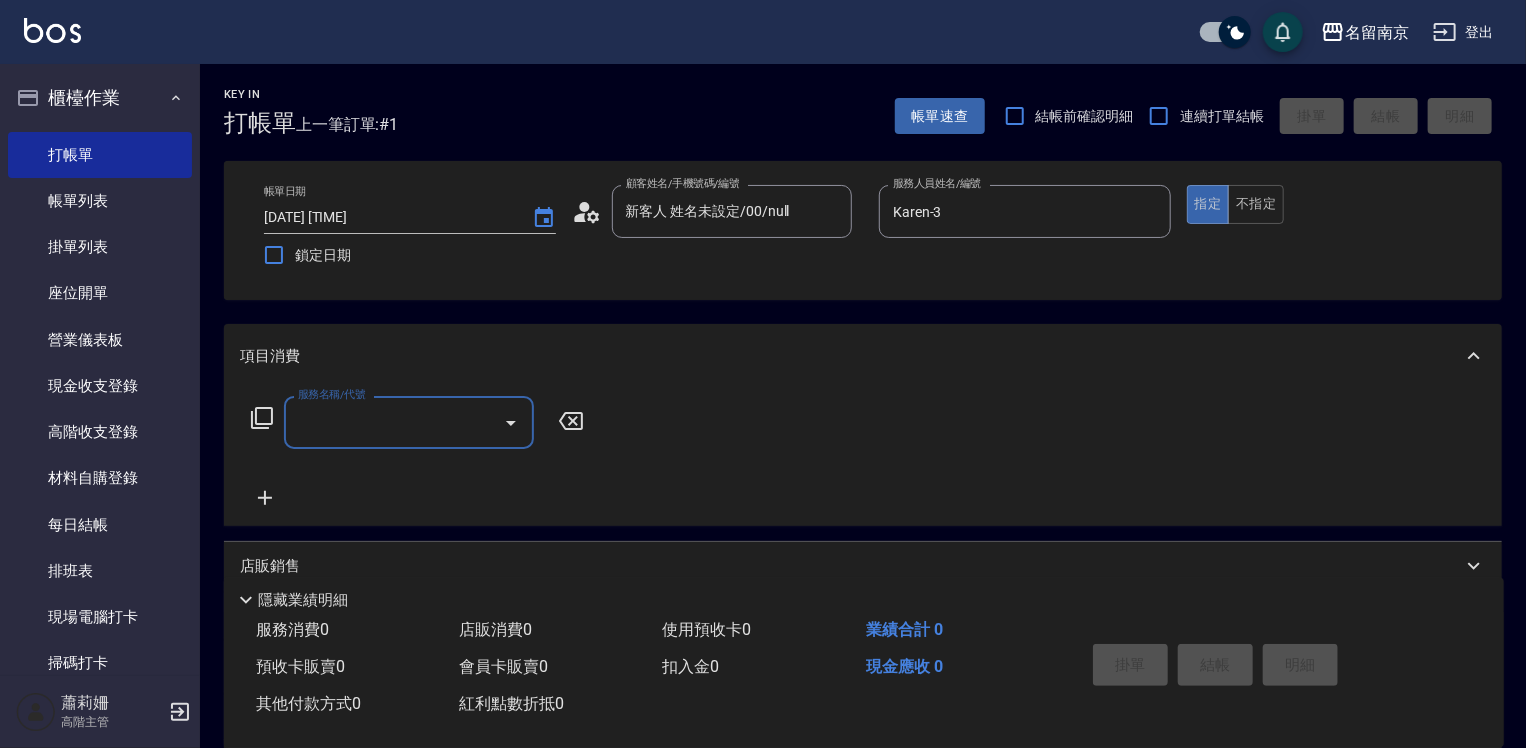 click on "服務名稱/代號" at bounding box center (394, 422) 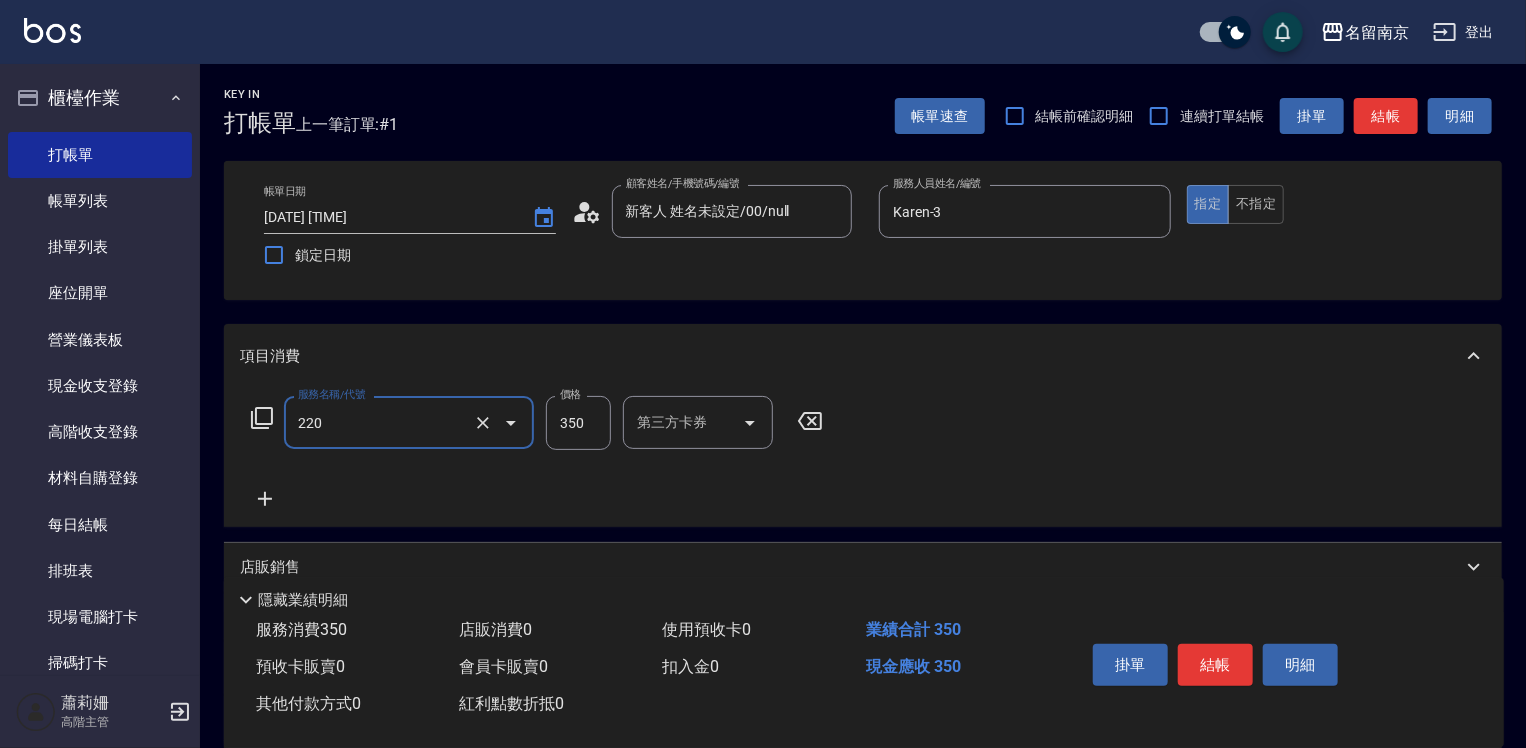 type on "洗髮(220)" 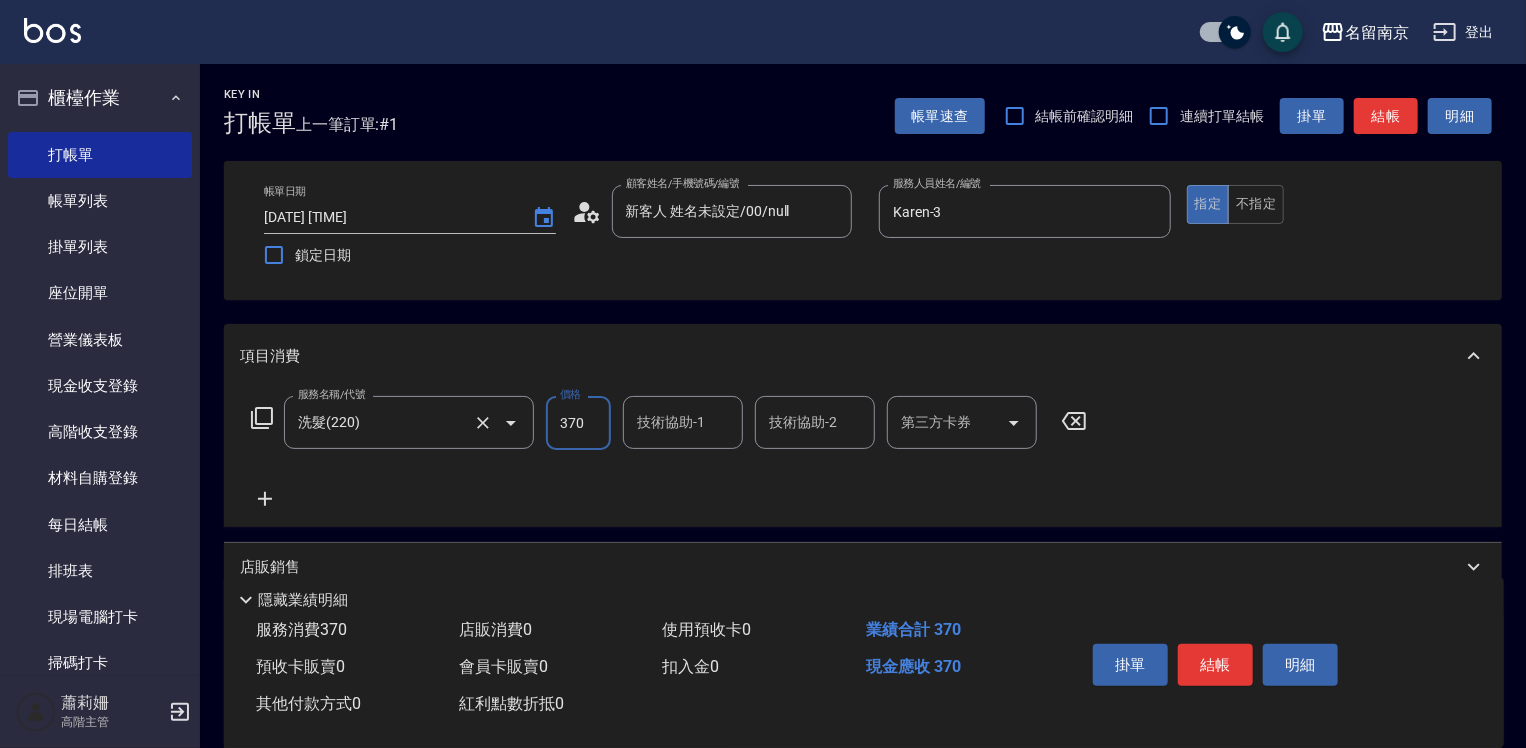 type on "370" 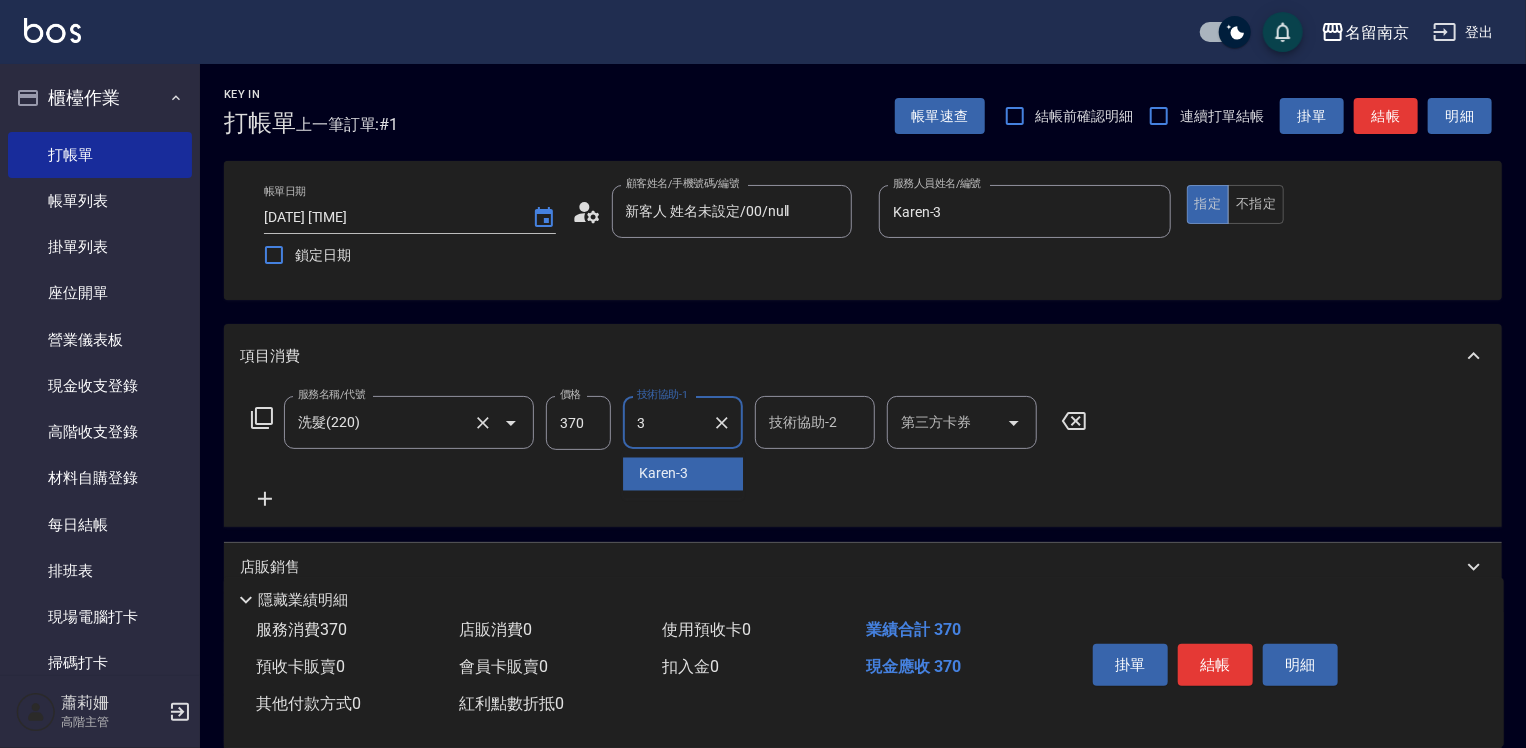 type on "Karen-3" 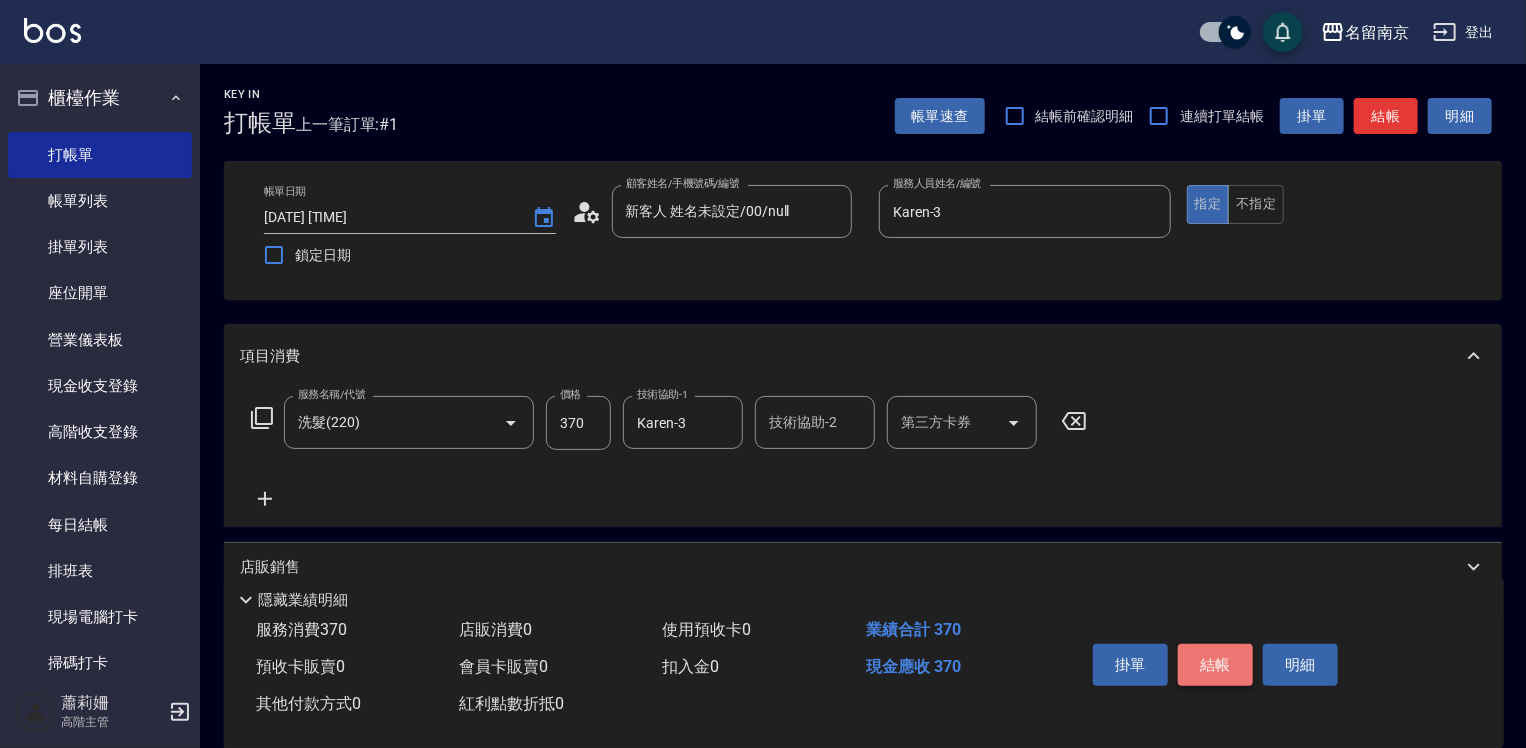 click on "結帳" at bounding box center [1215, 665] 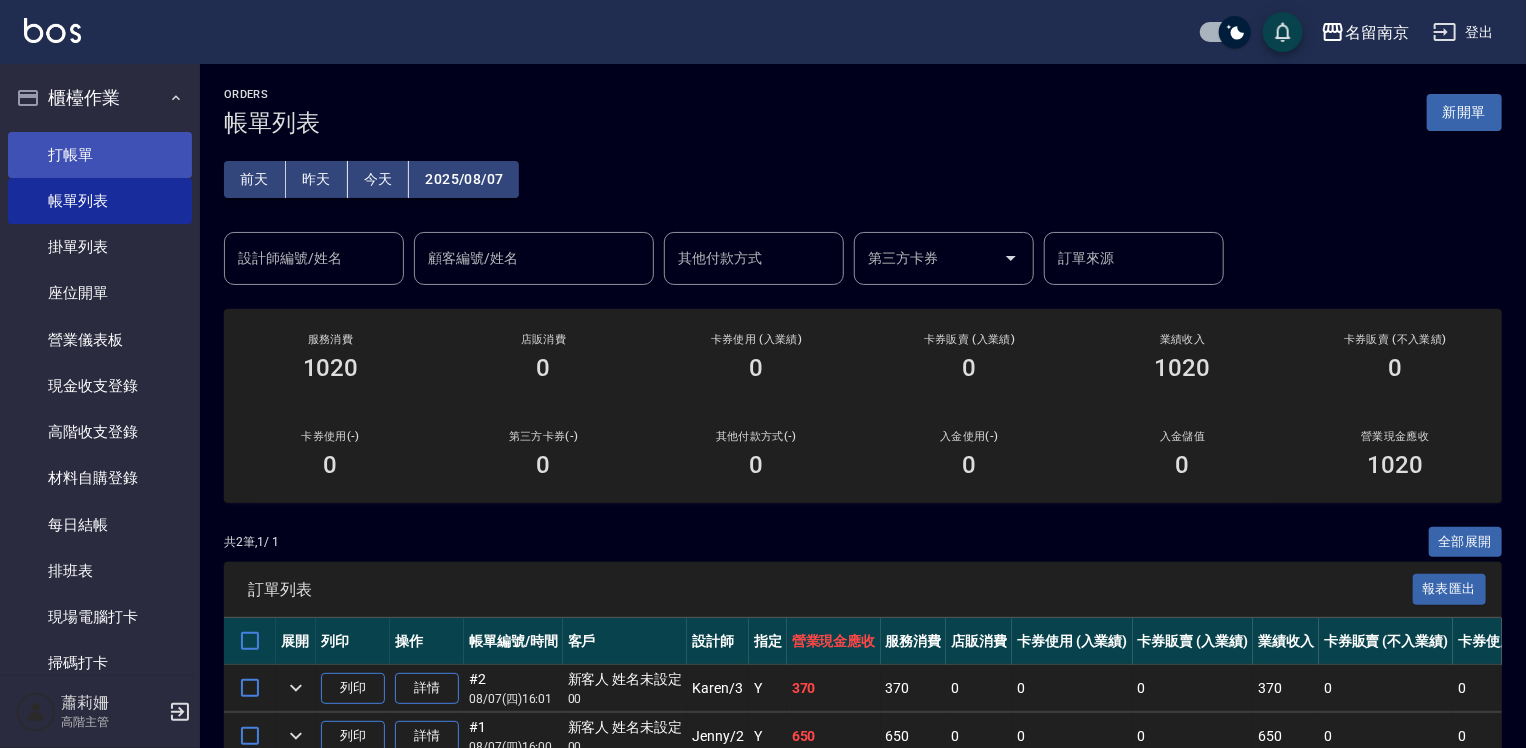 click on "打帳單" at bounding box center [100, 155] 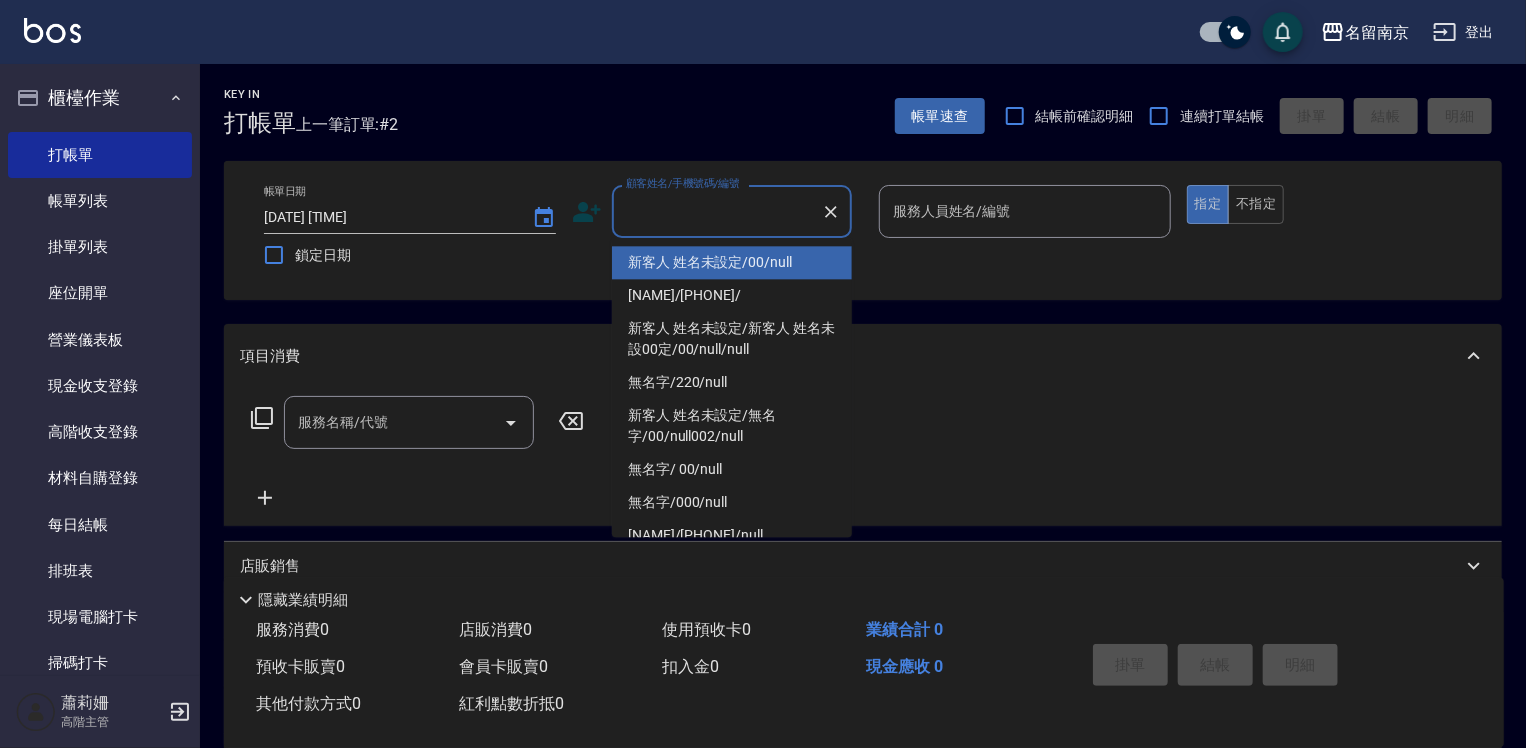click on "顧客姓名/手機號碼/編號" at bounding box center (717, 211) 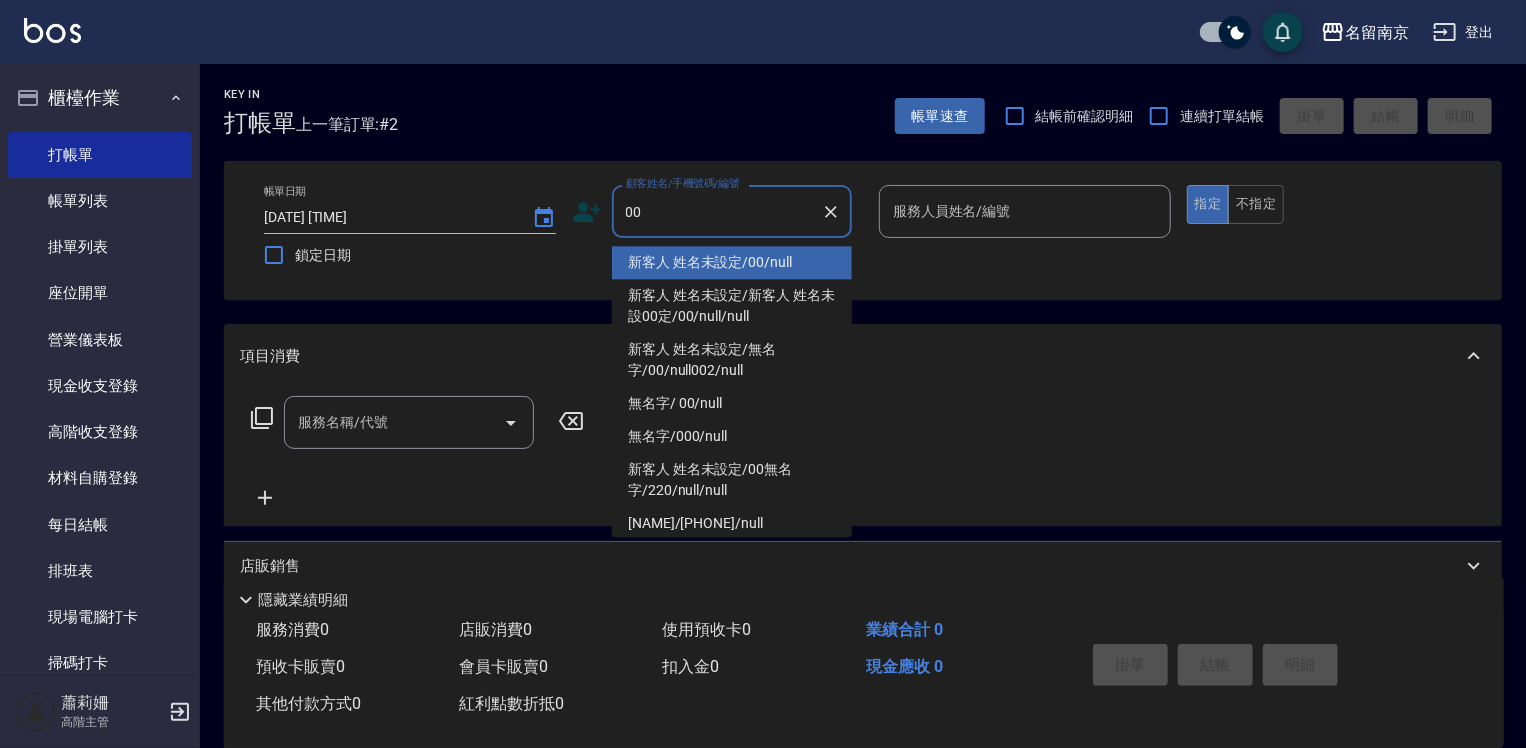 type on "新客人 姓名未設定/00/null" 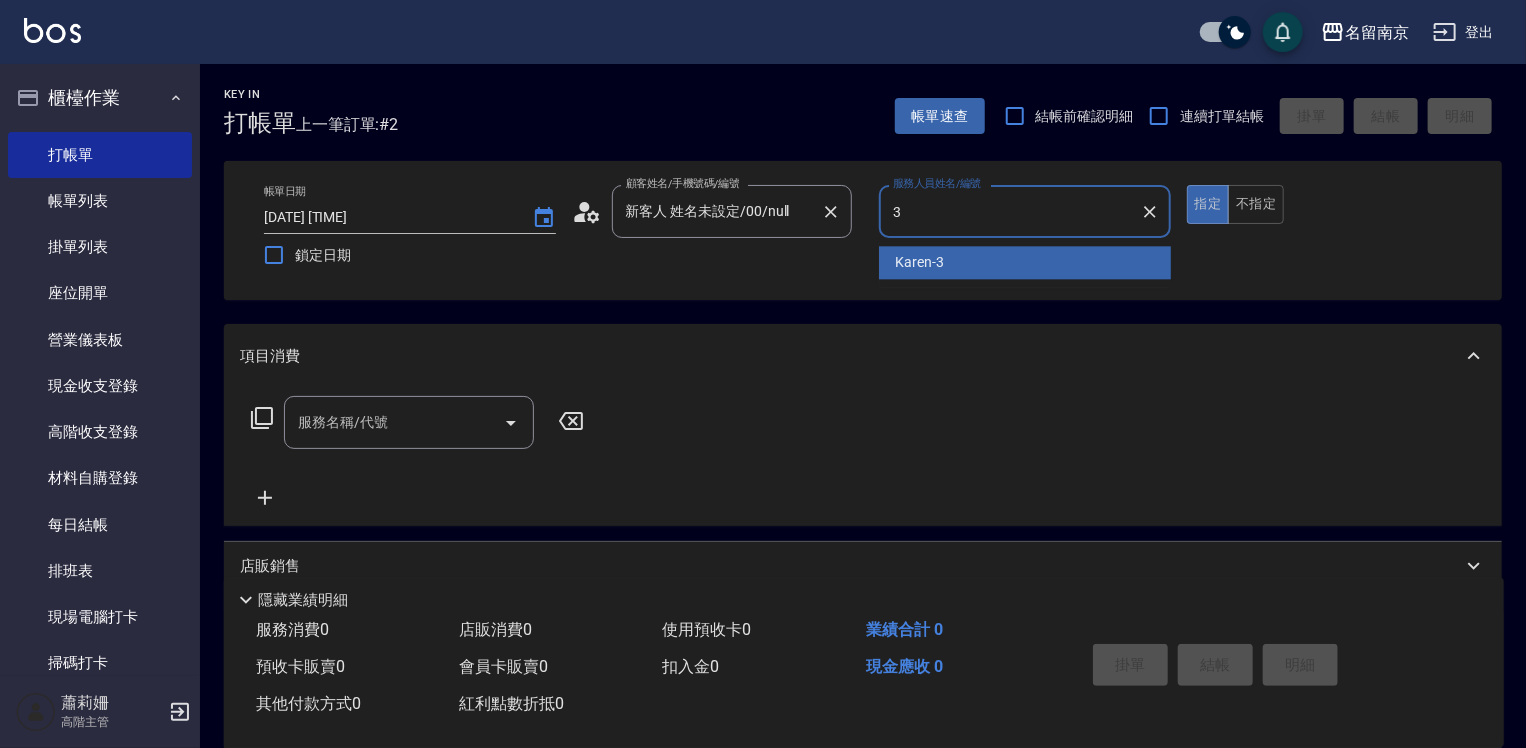 type on "Karen-3" 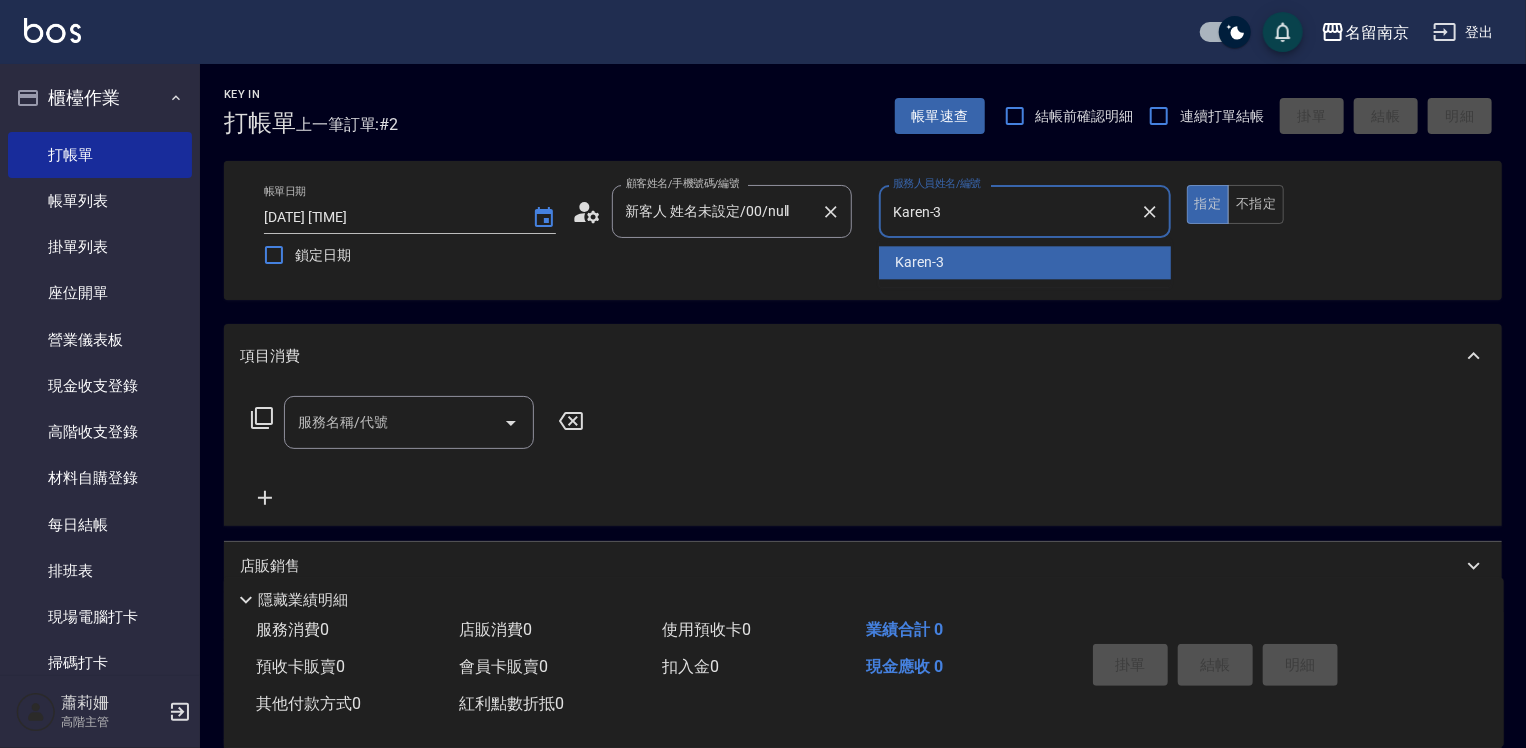 type on "true" 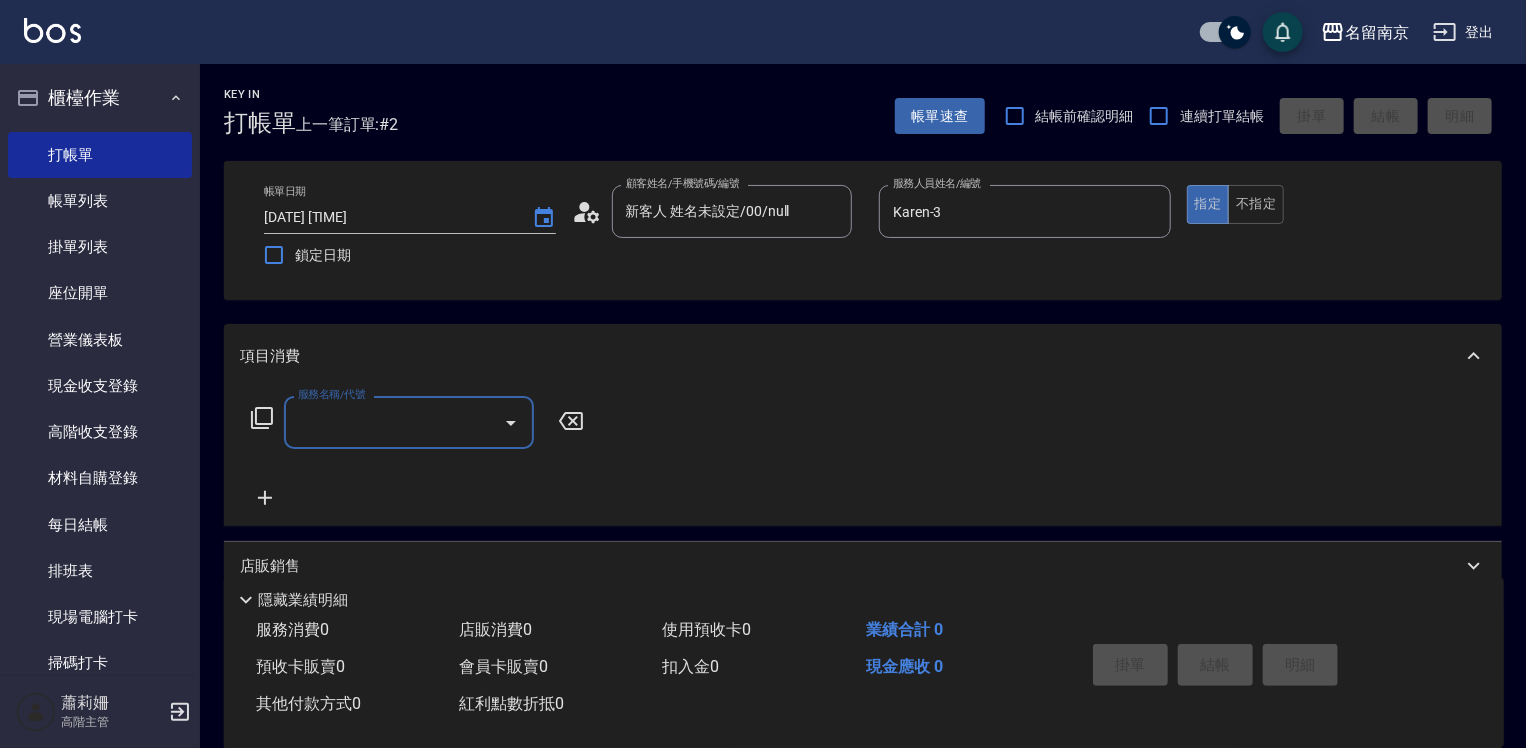 click on "服務名稱/代號" at bounding box center [394, 422] 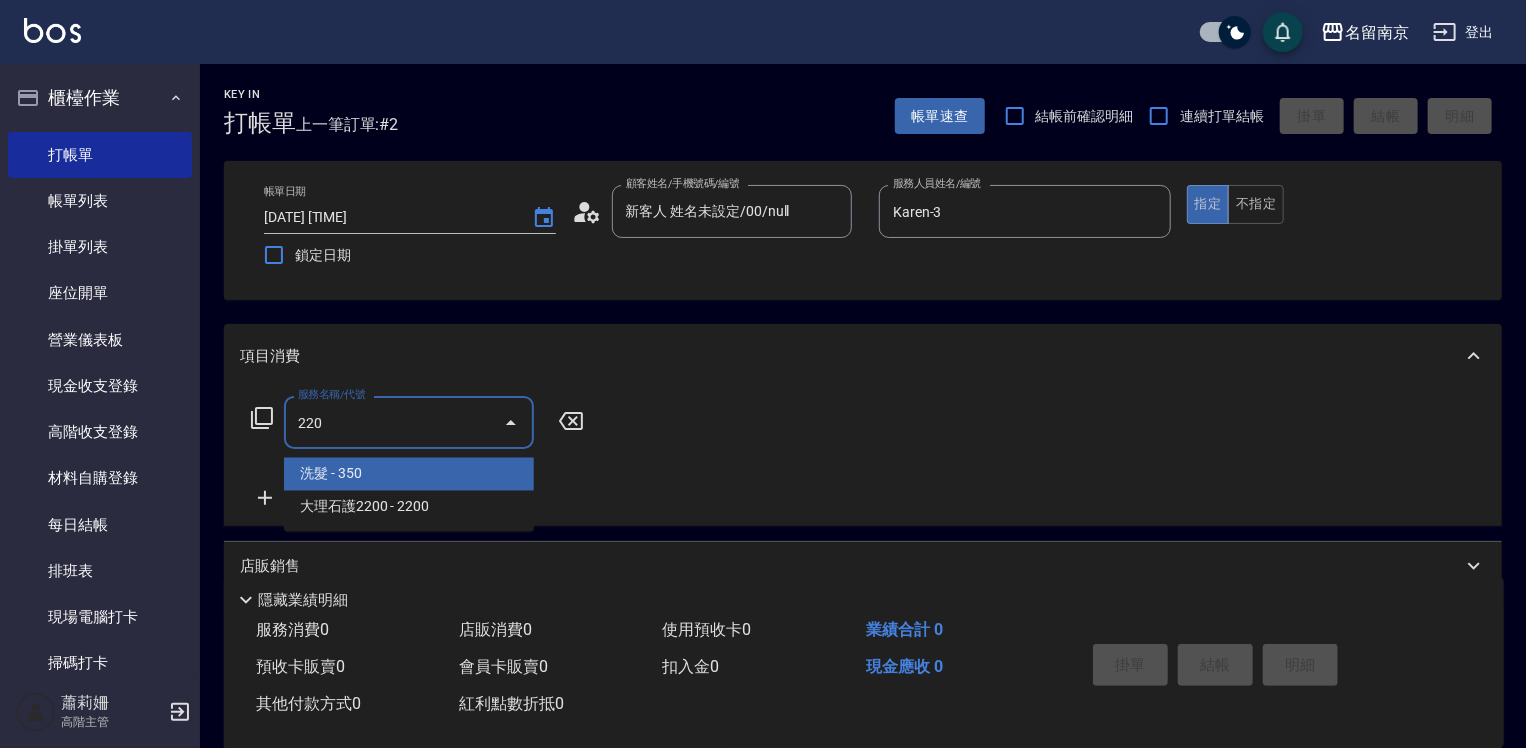 type on "洗髮(220)" 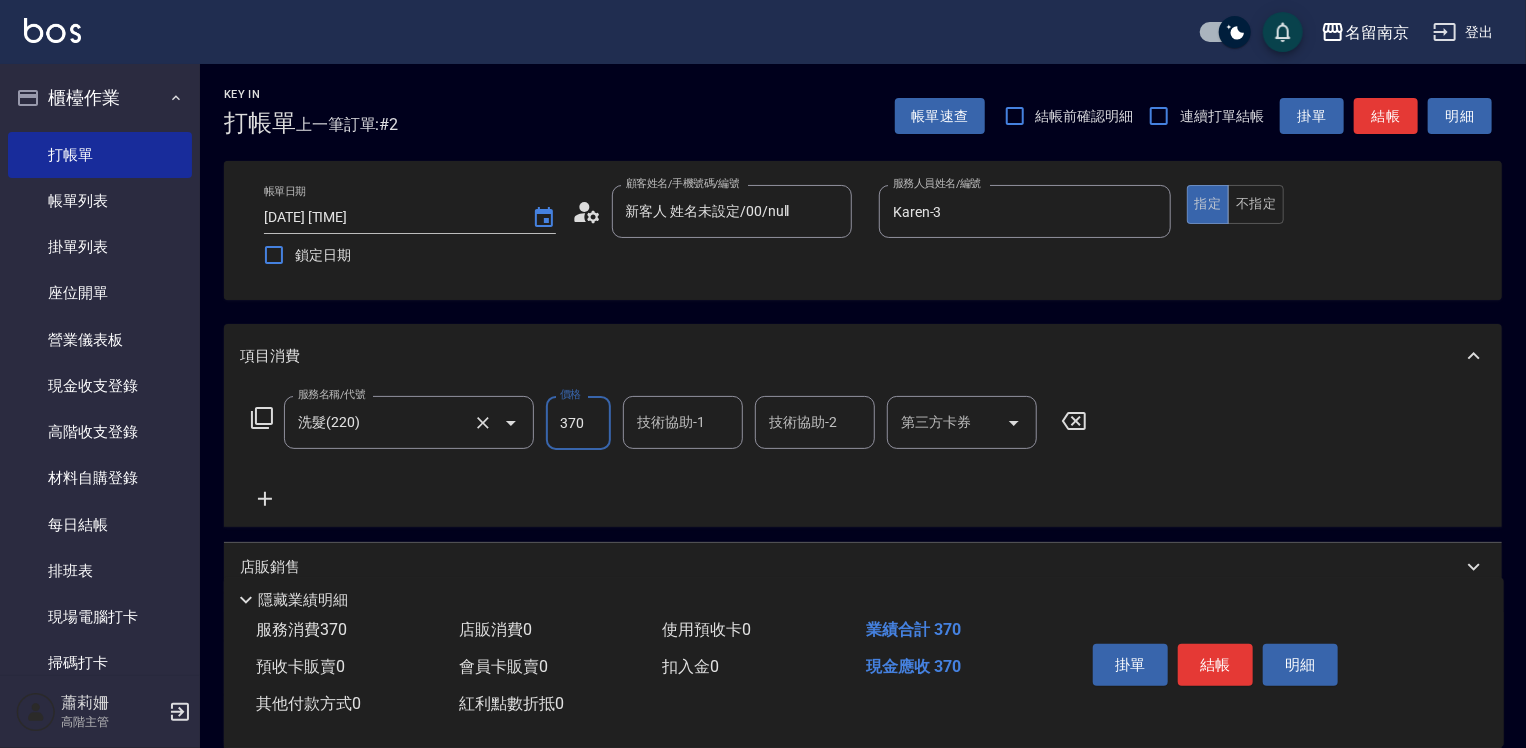 type on "370" 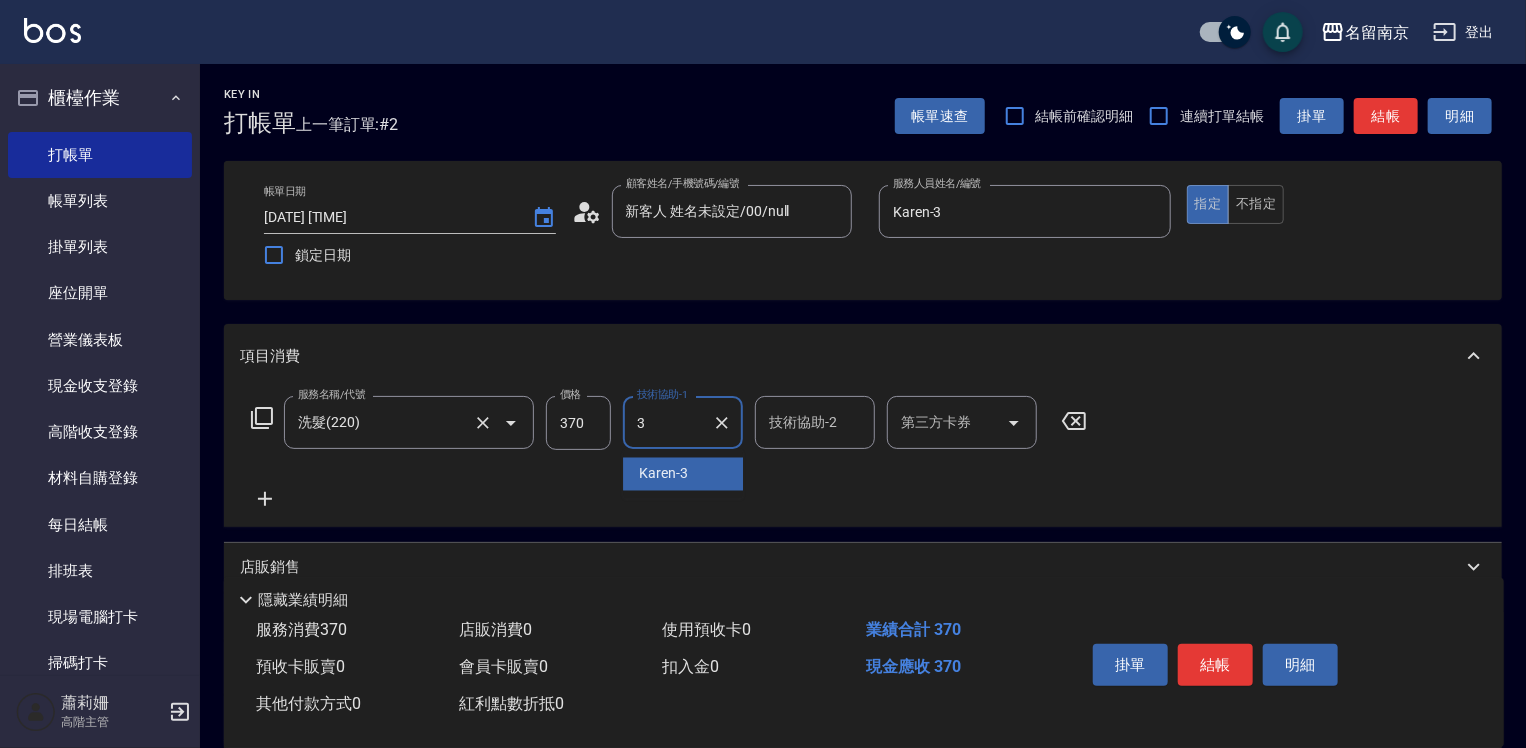 type on "Karen-3" 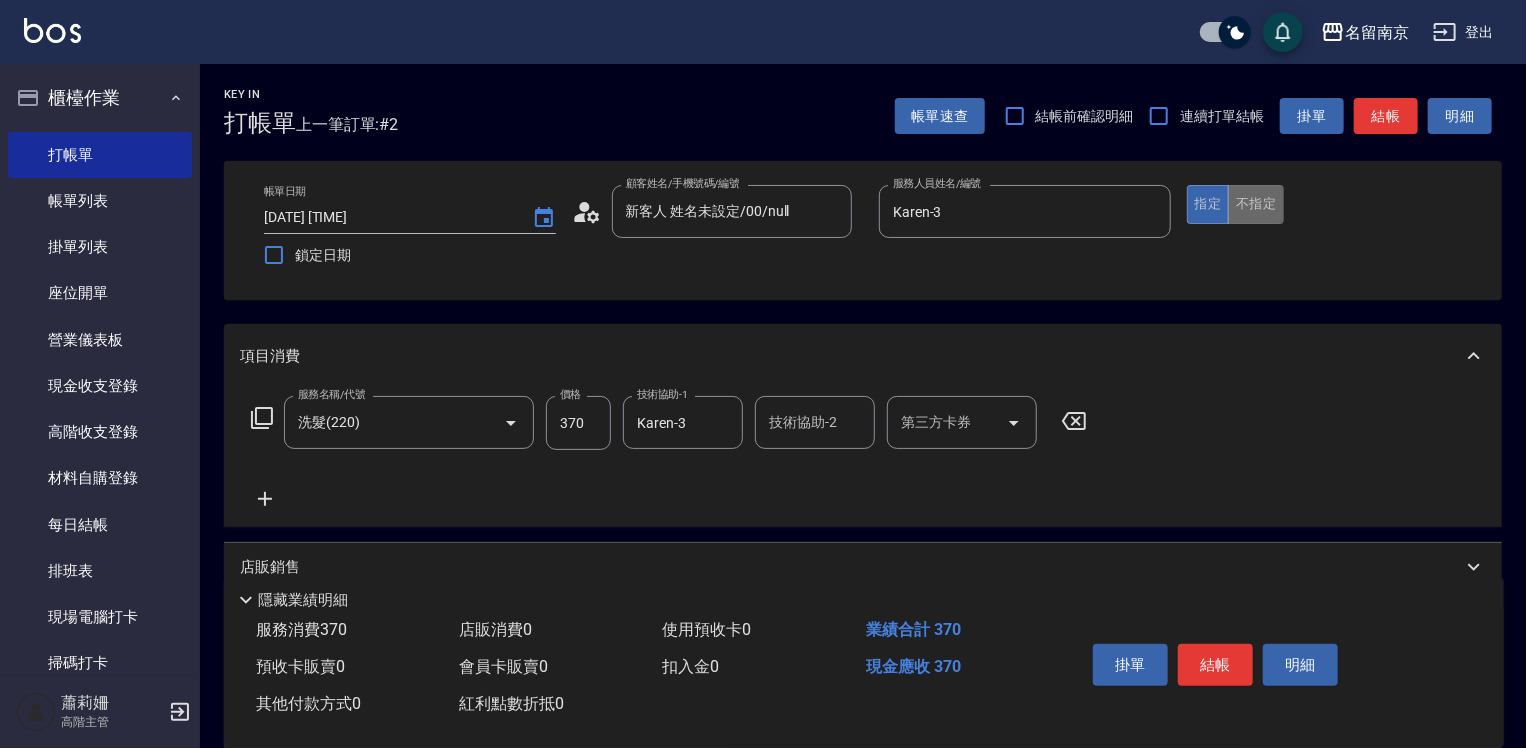 click on "不指定" at bounding box center [1256, 204] 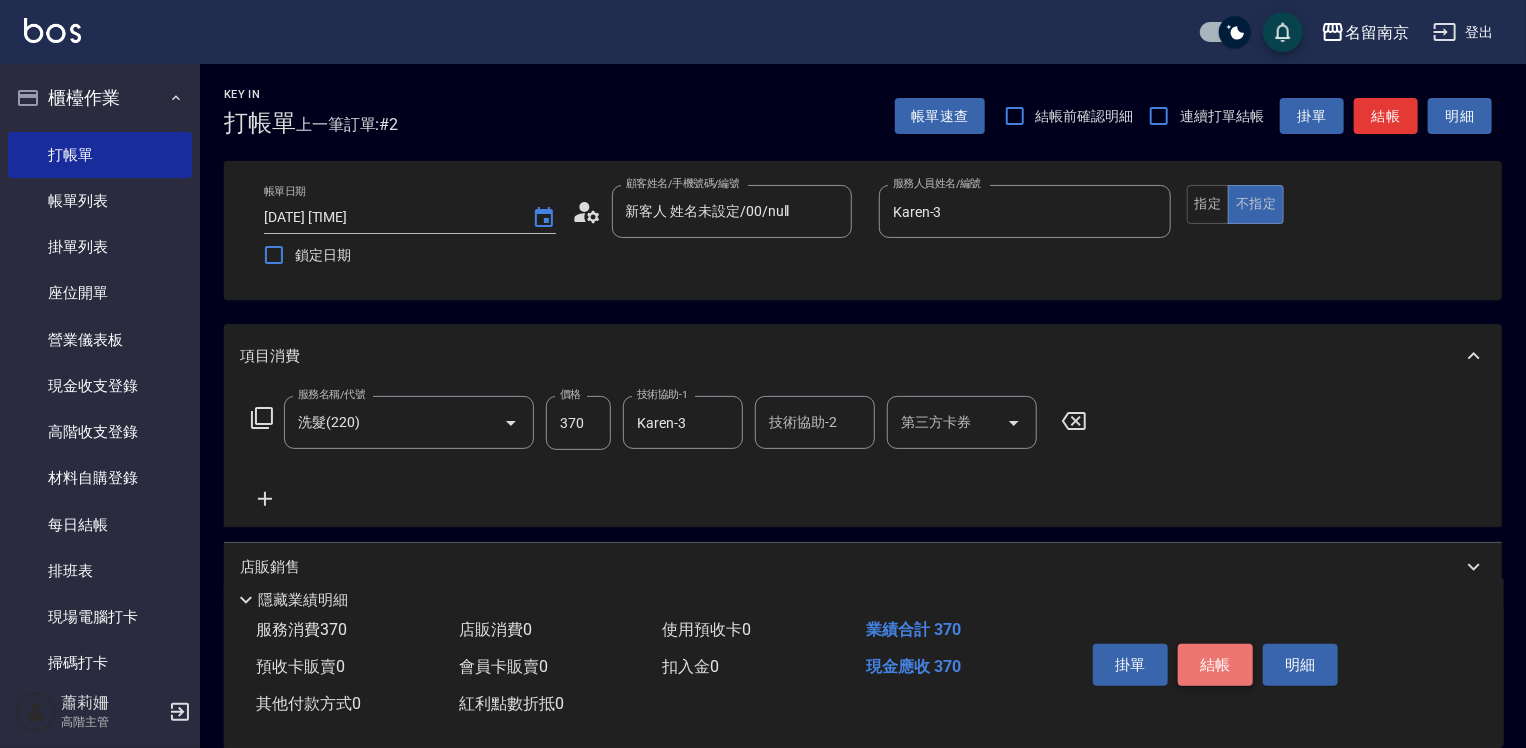 click on "結帳" at bounding box center [1215, 665] 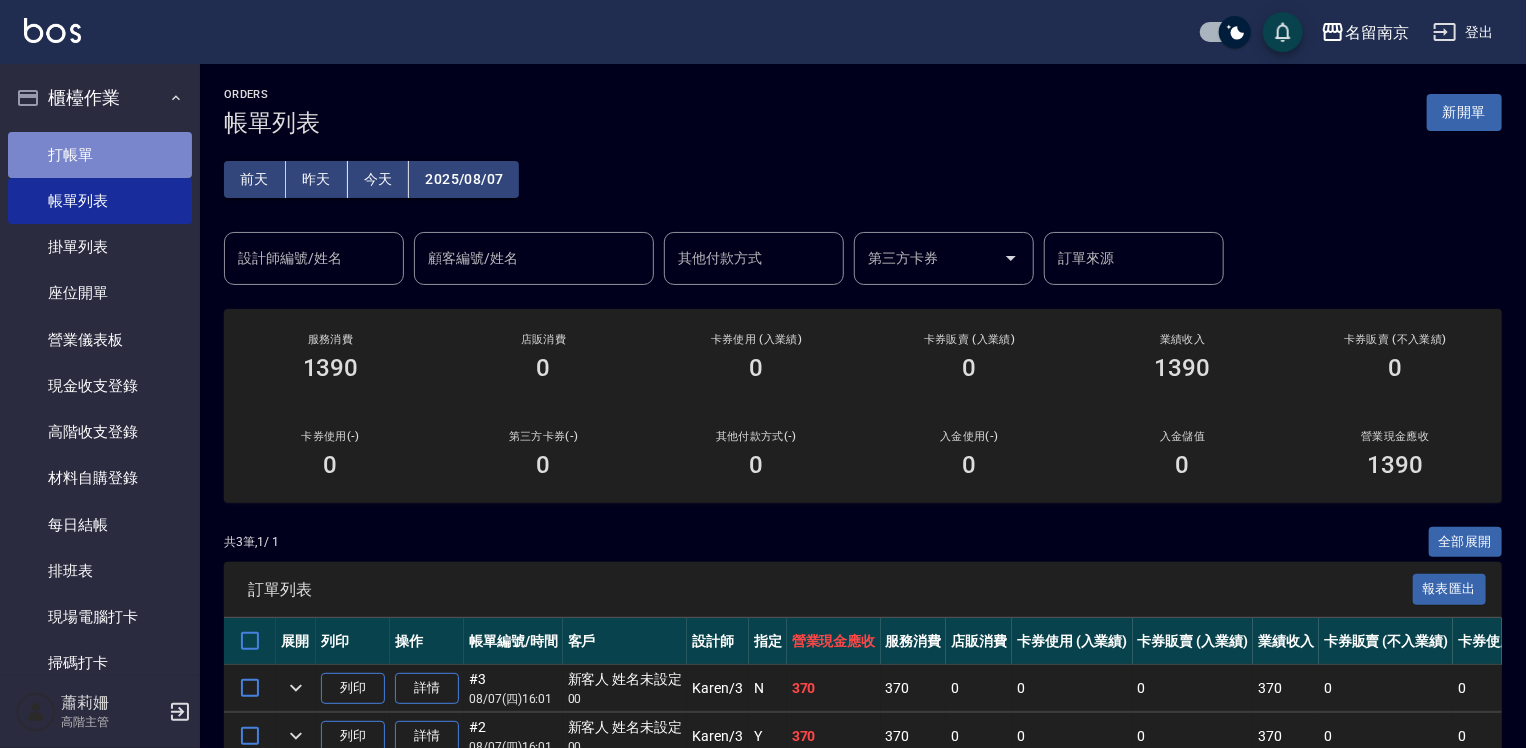 click on "打帳單" at bounding box center (100, 155) 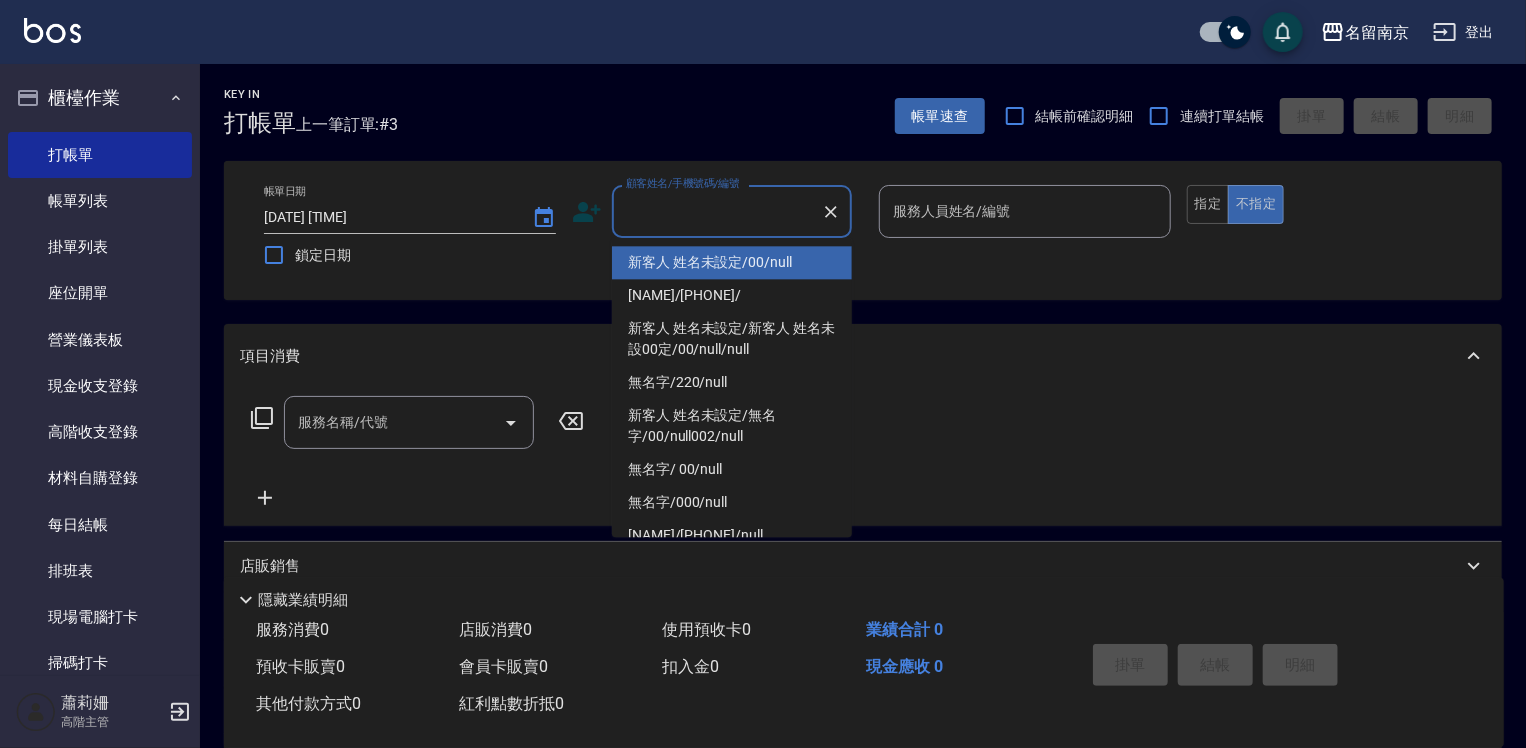 click on "顧客姓名/手機號碼/編號" at bounding box center [717, 211] 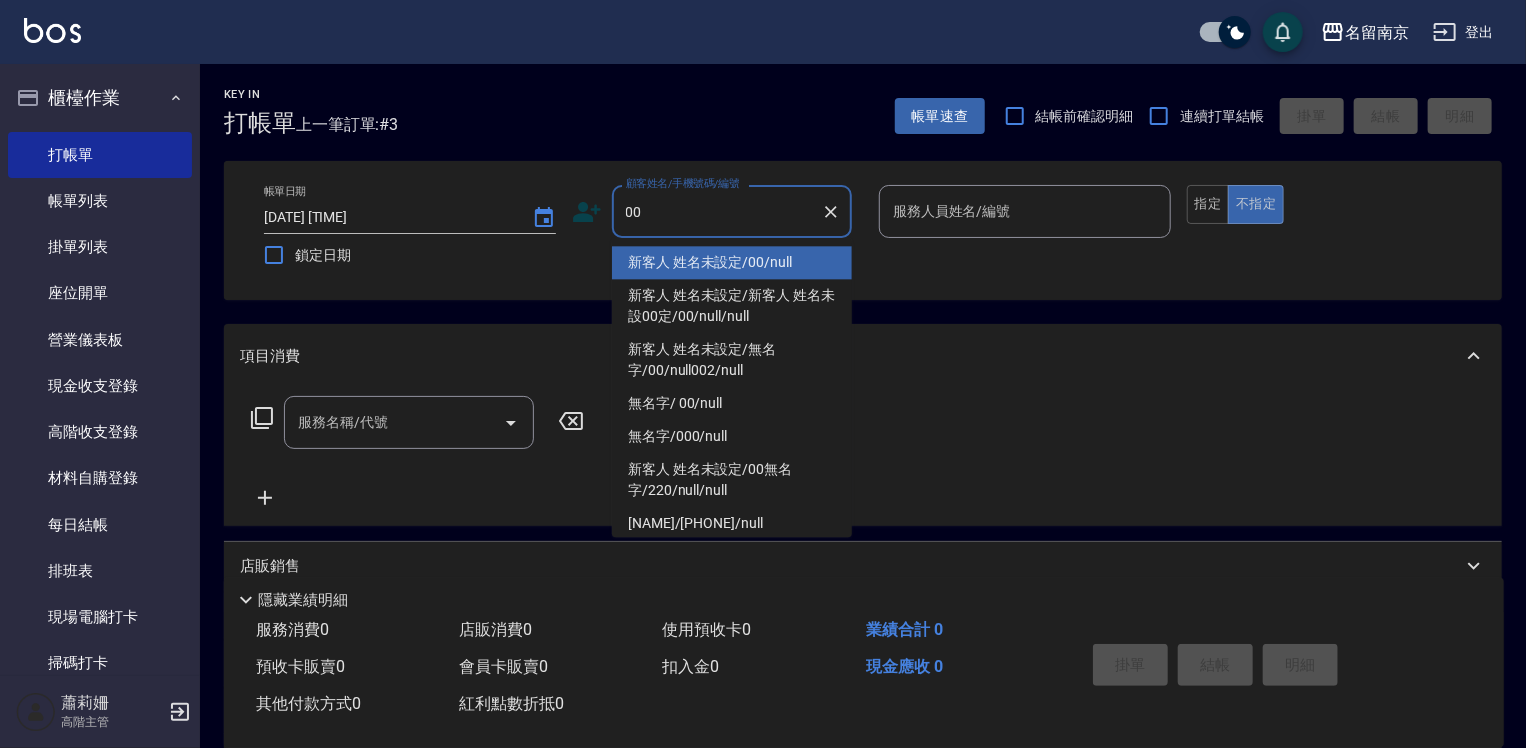 type on "新客人 姓名未設定/00/null" 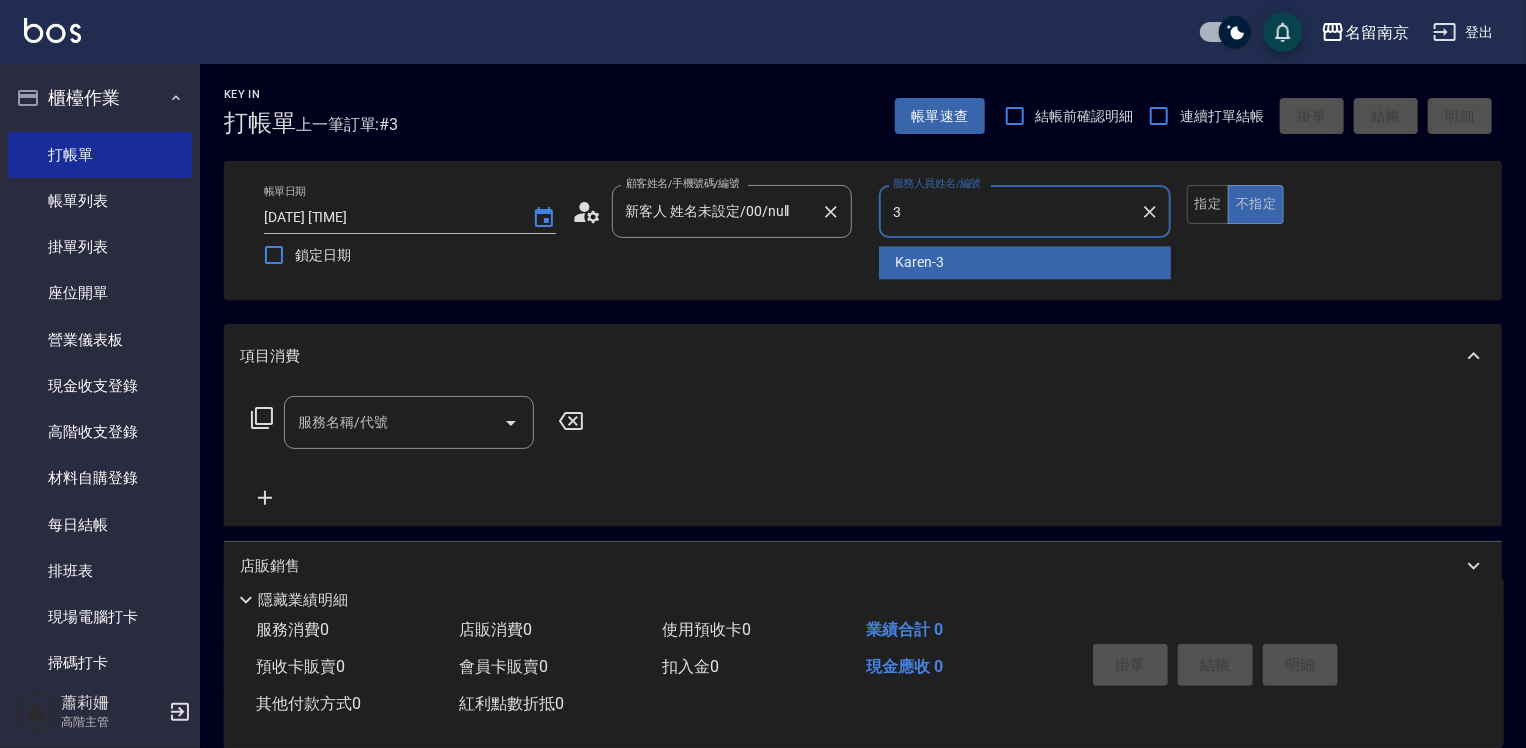 type on "Karen-3" 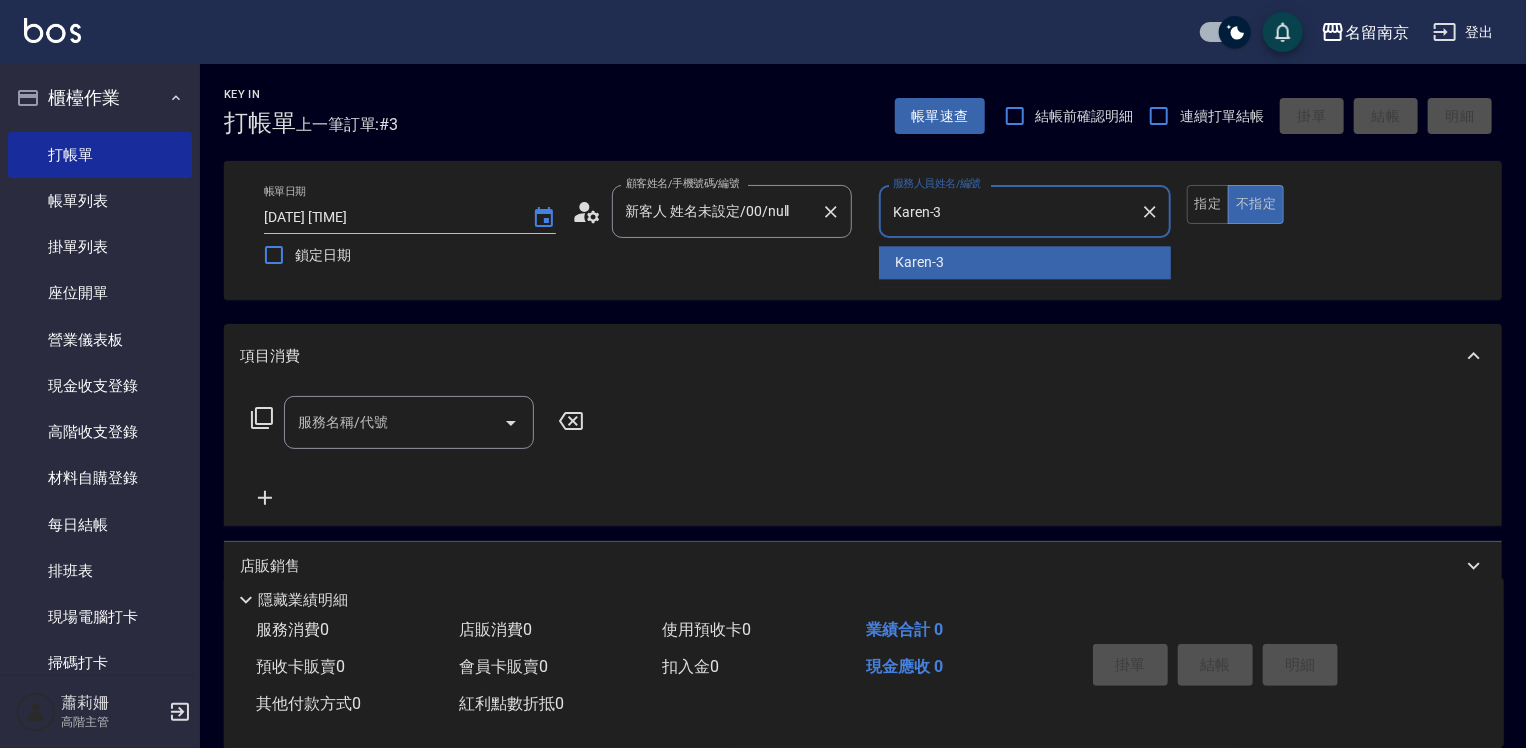 type on "false" 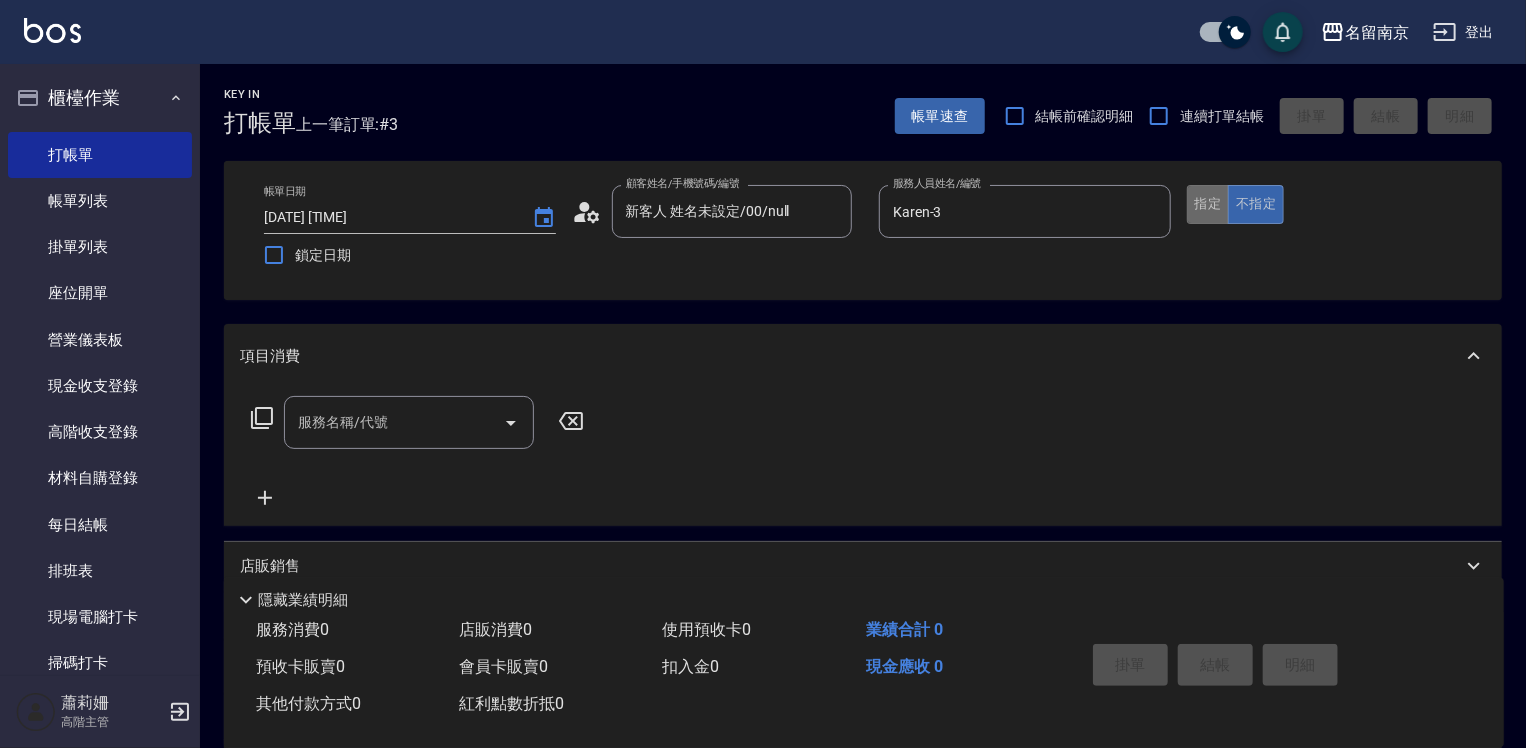 click on "指定" at bounding box center (1208, 204) 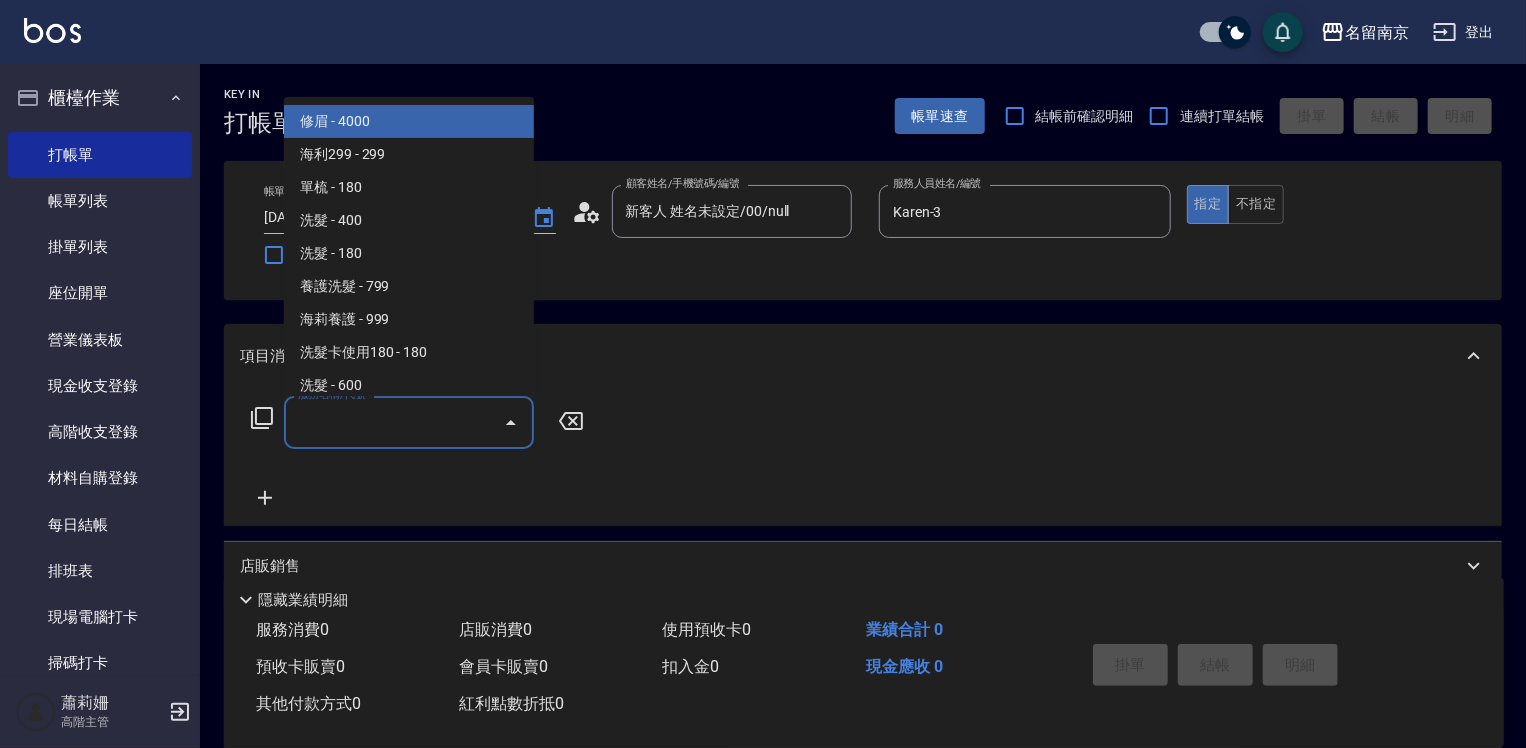 drag, startPoint x: 388, startPoint y: 415, endPoint x: 951, endPoint y: 498, distance: 569.0852 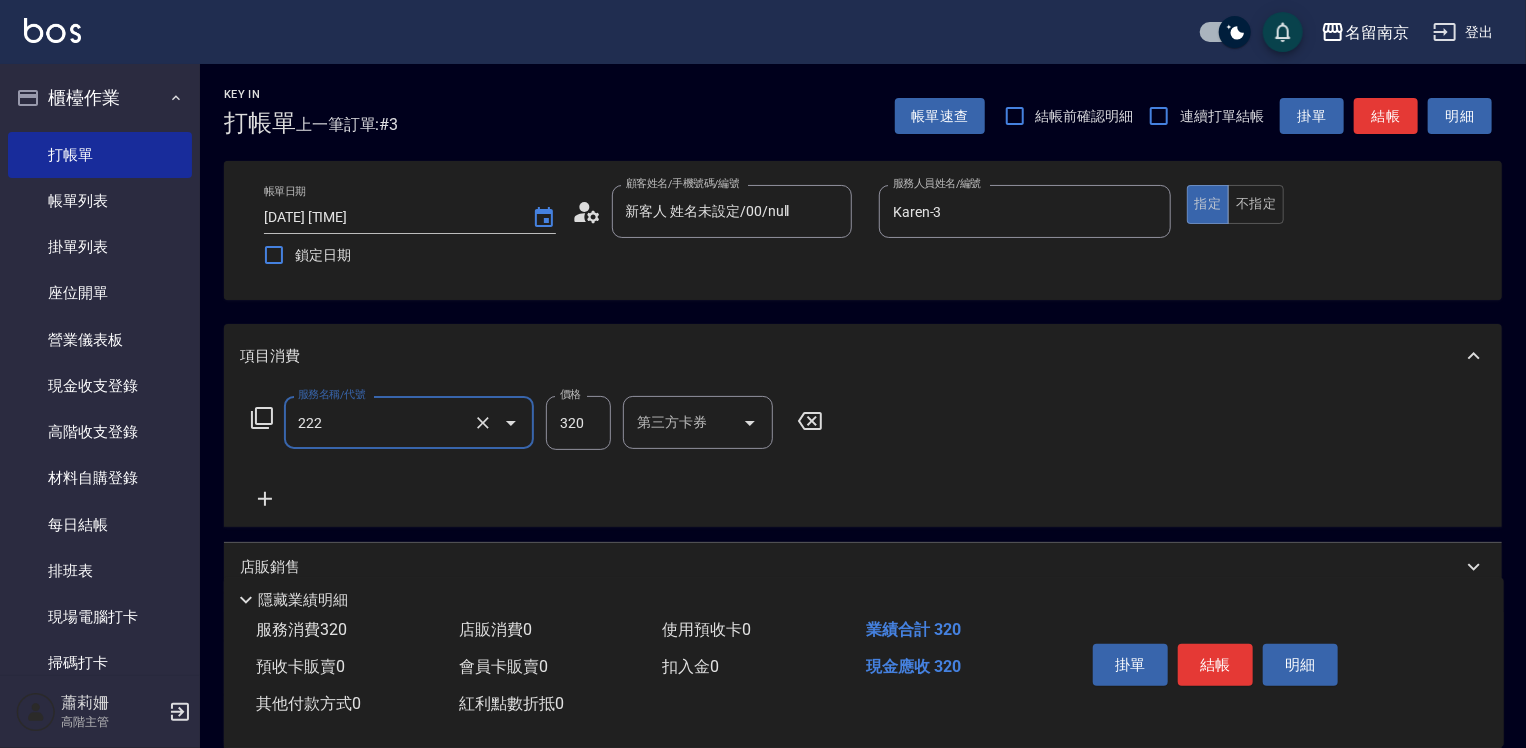 type on "洗髮卡使用320(222)" 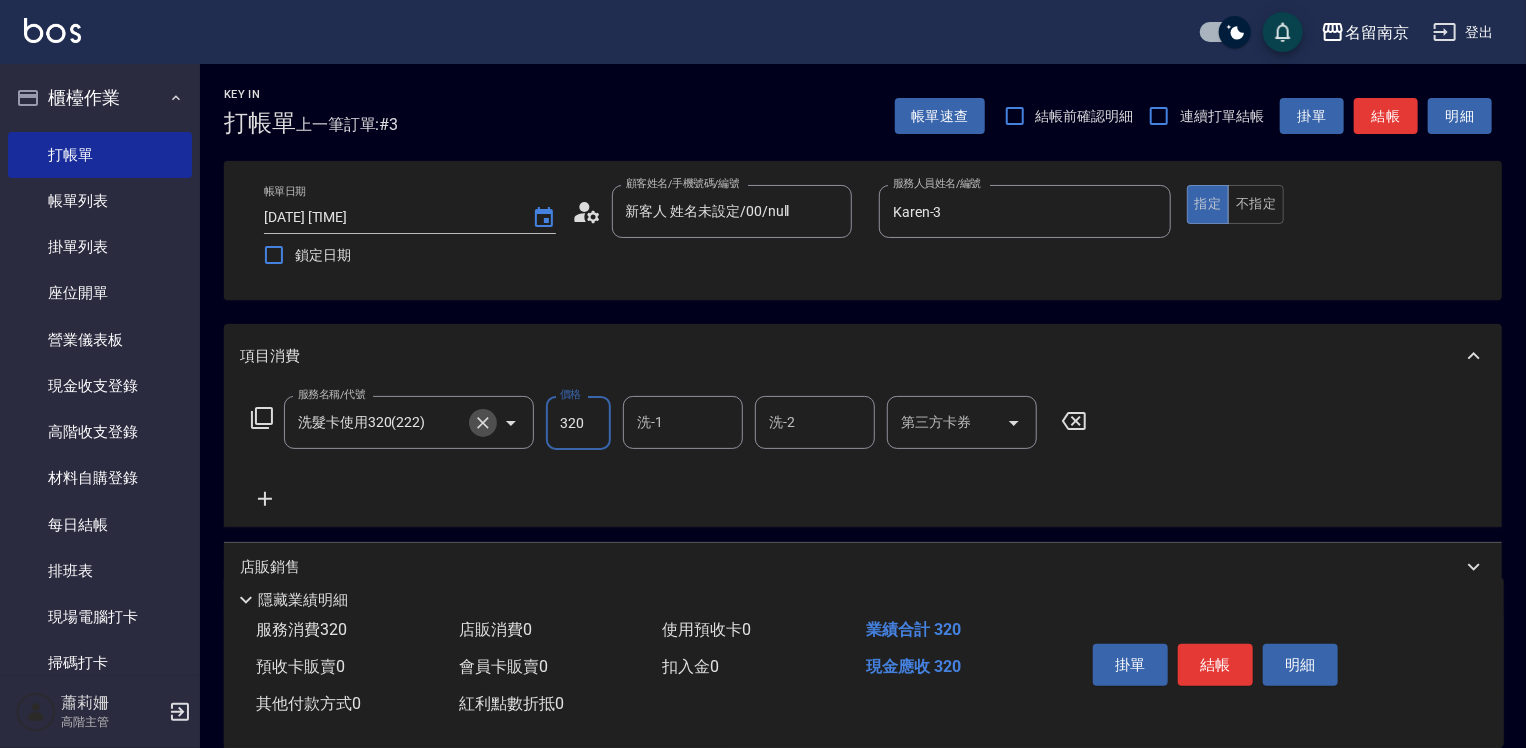 click 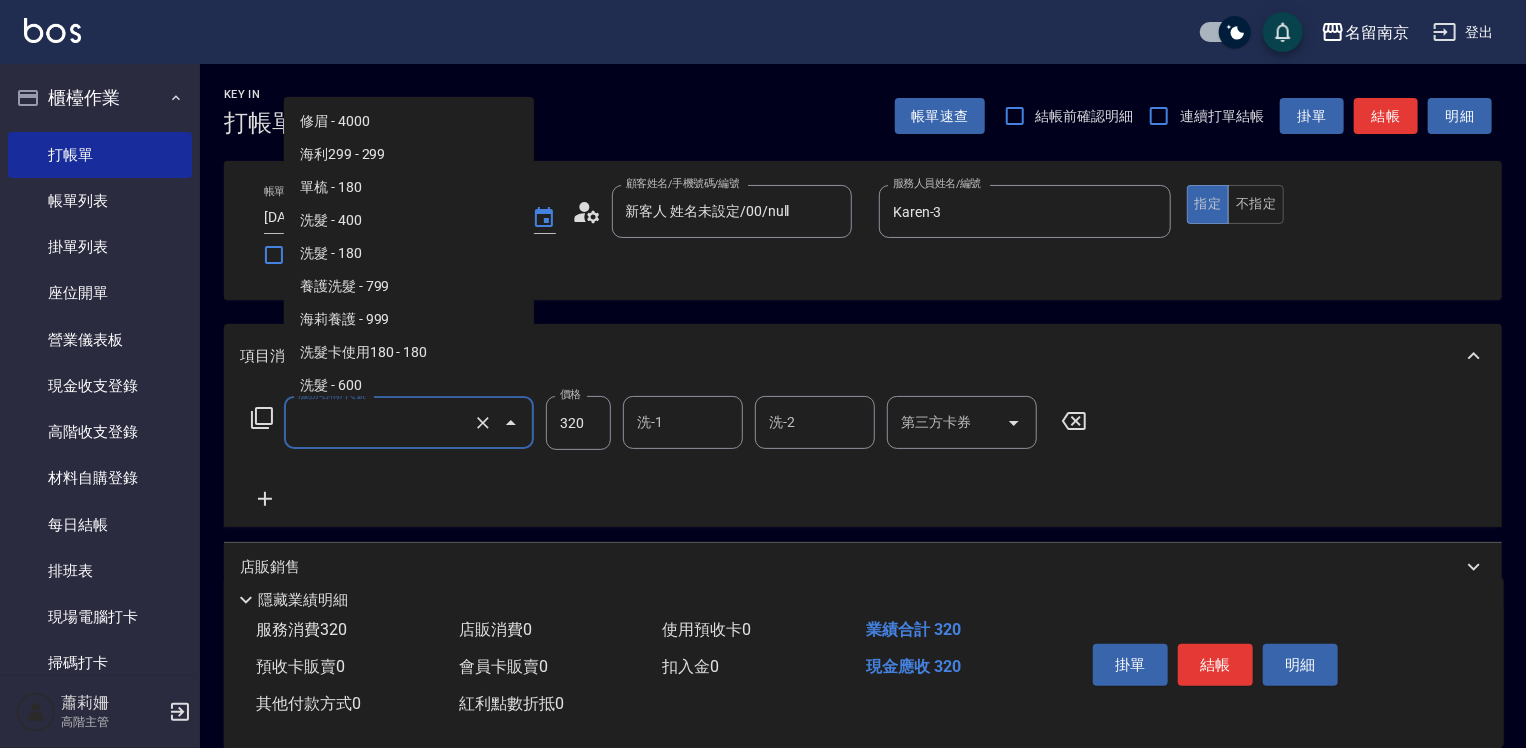 click on "服務名稱/代號" at bounding box center [381, 422] 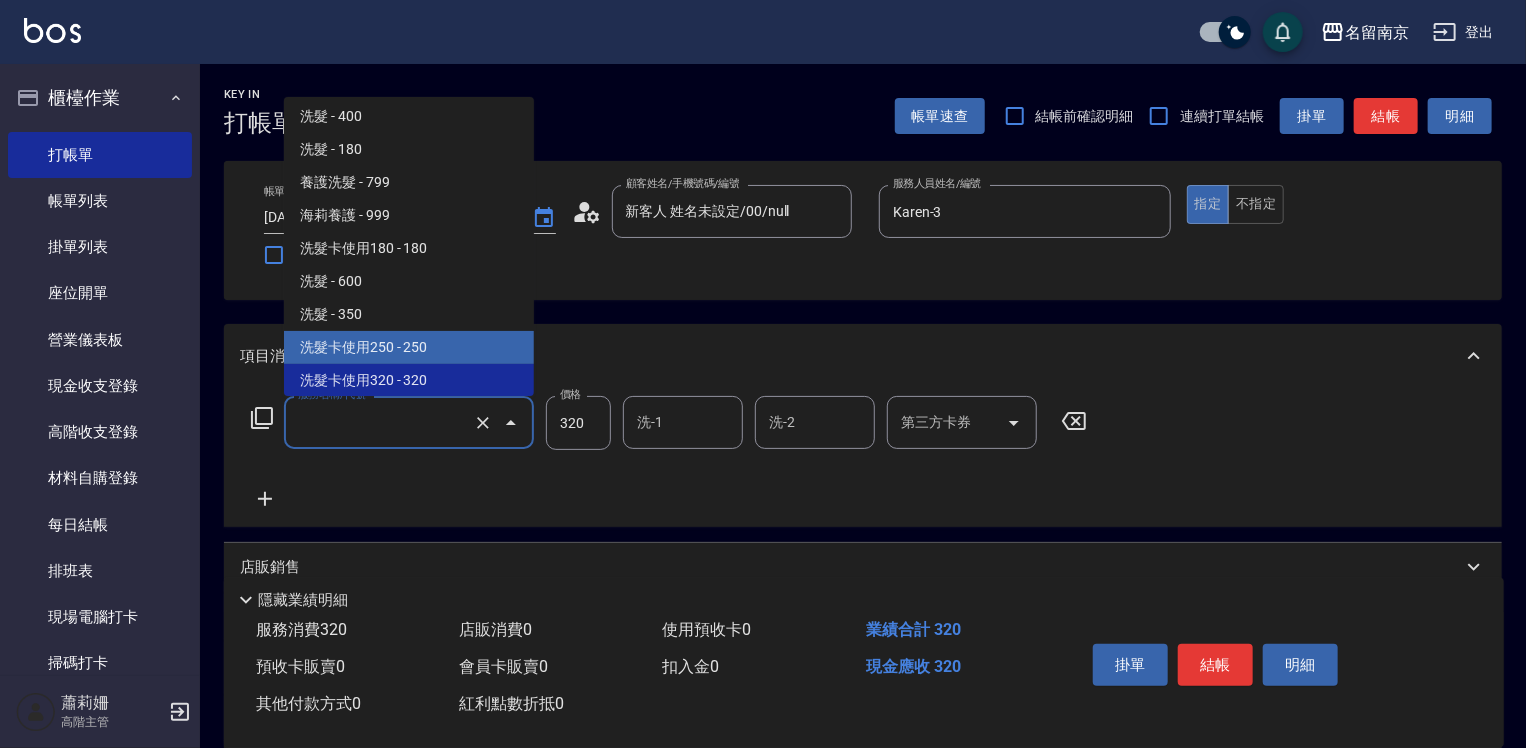 click on "洗髮卡使用250 - 250" at bounding box center (409, 347) 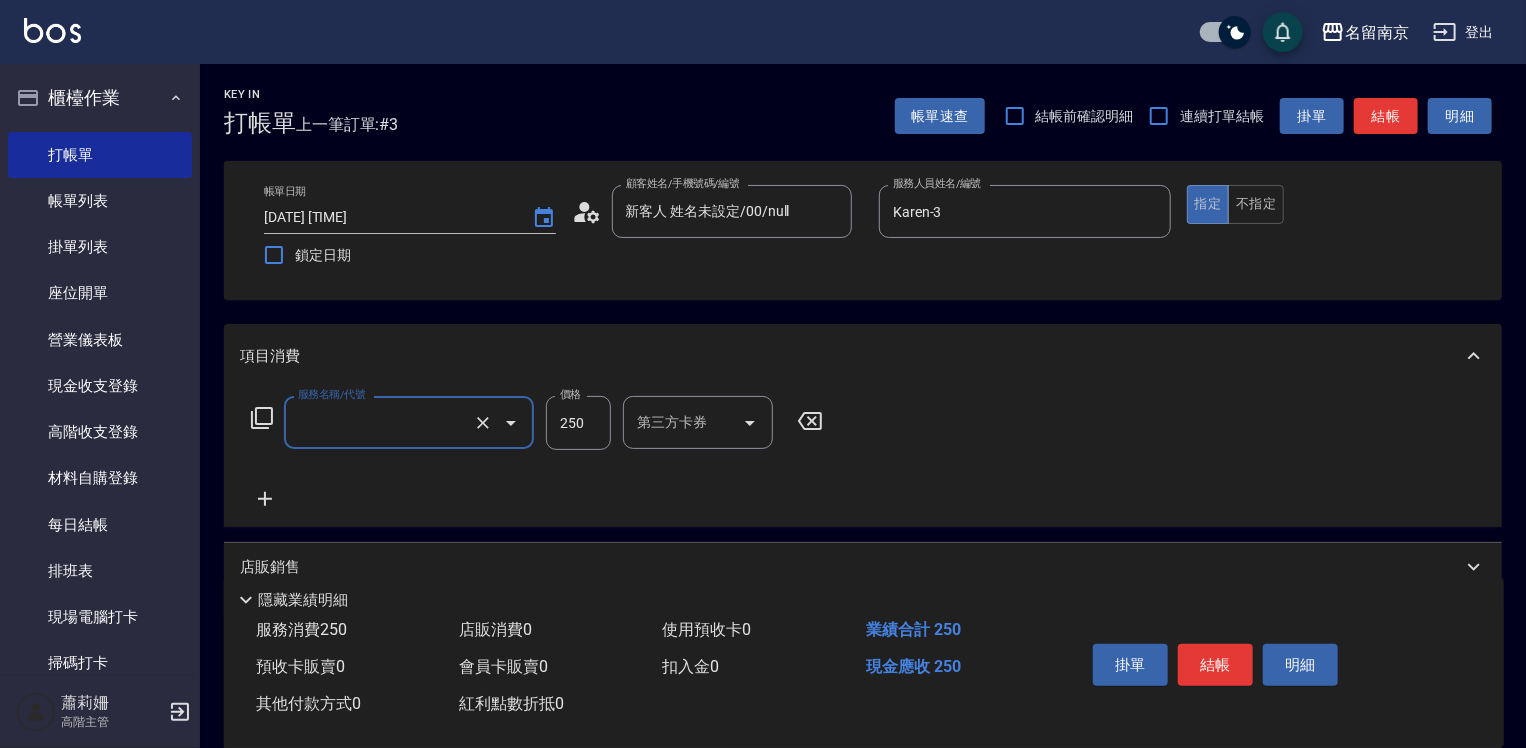 type on "洗髮卡使用250(221)" 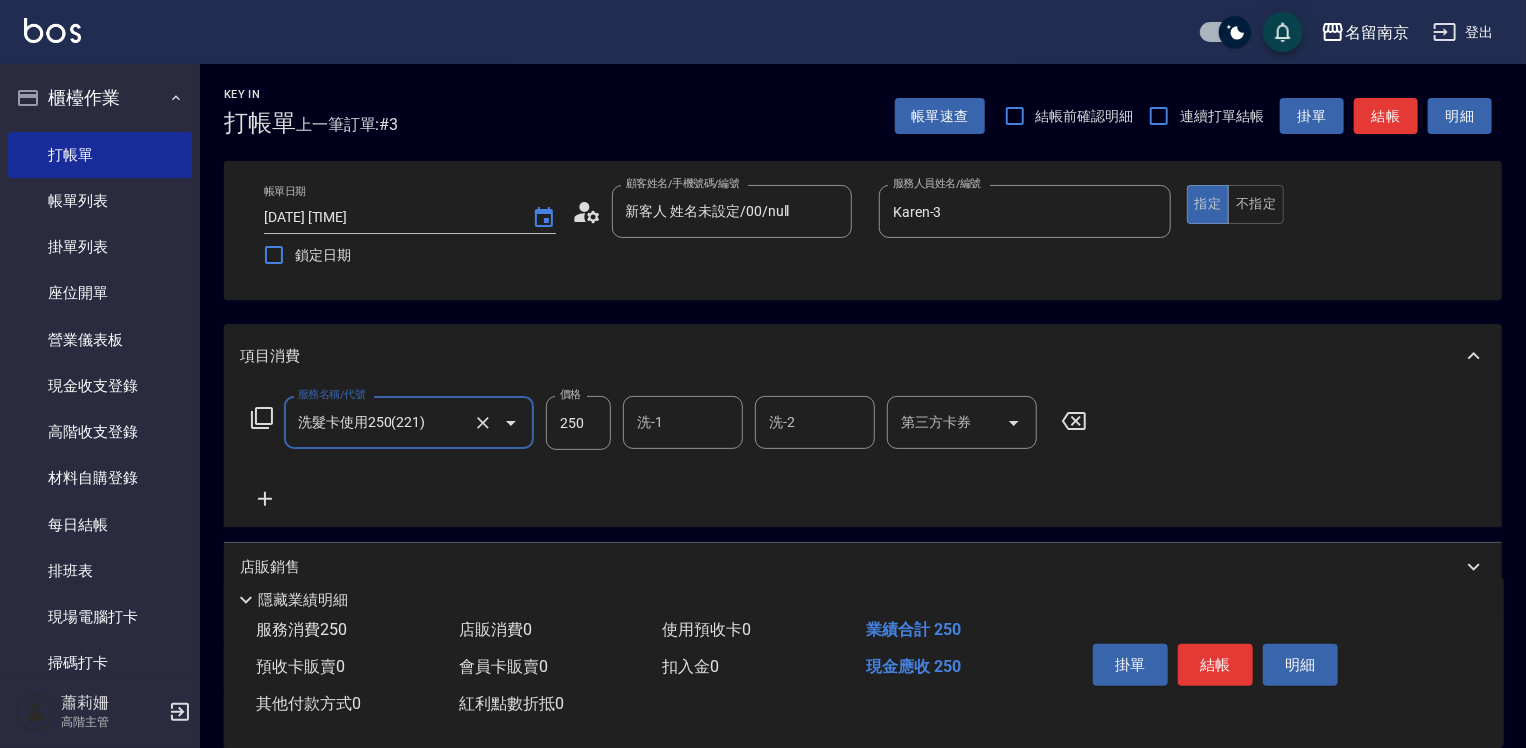 click on "250" at bounding box center (578, 423) 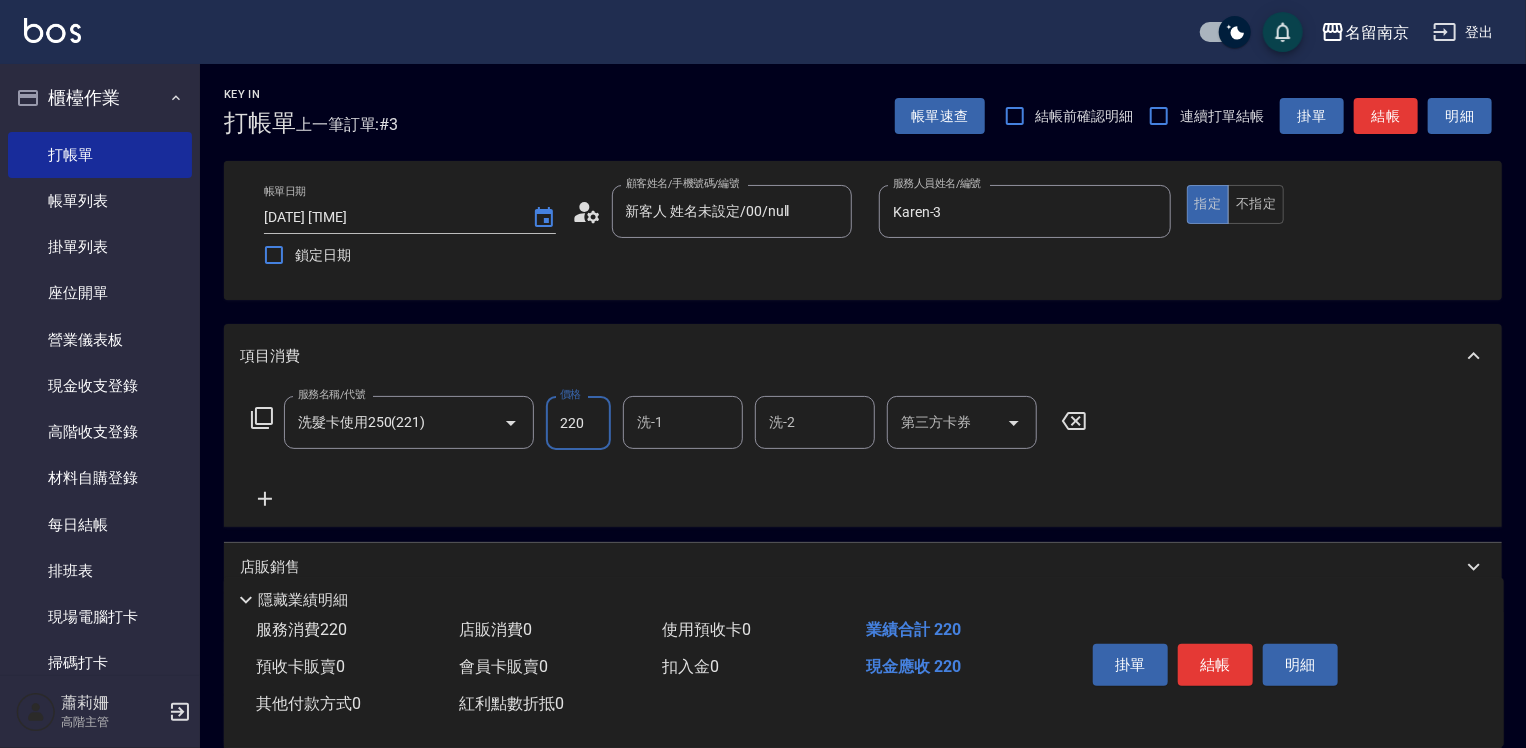 type on "220" 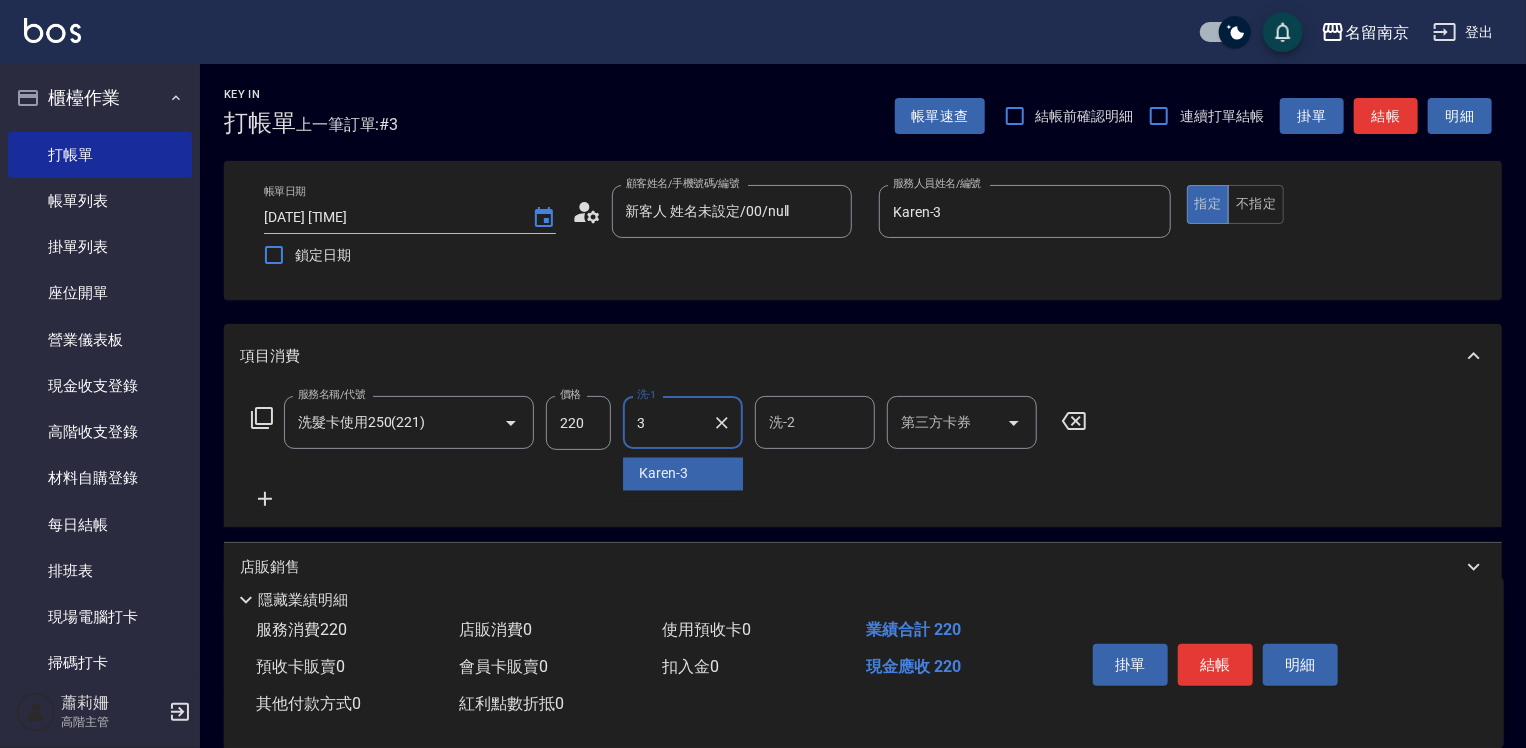 type on "Karen-3" 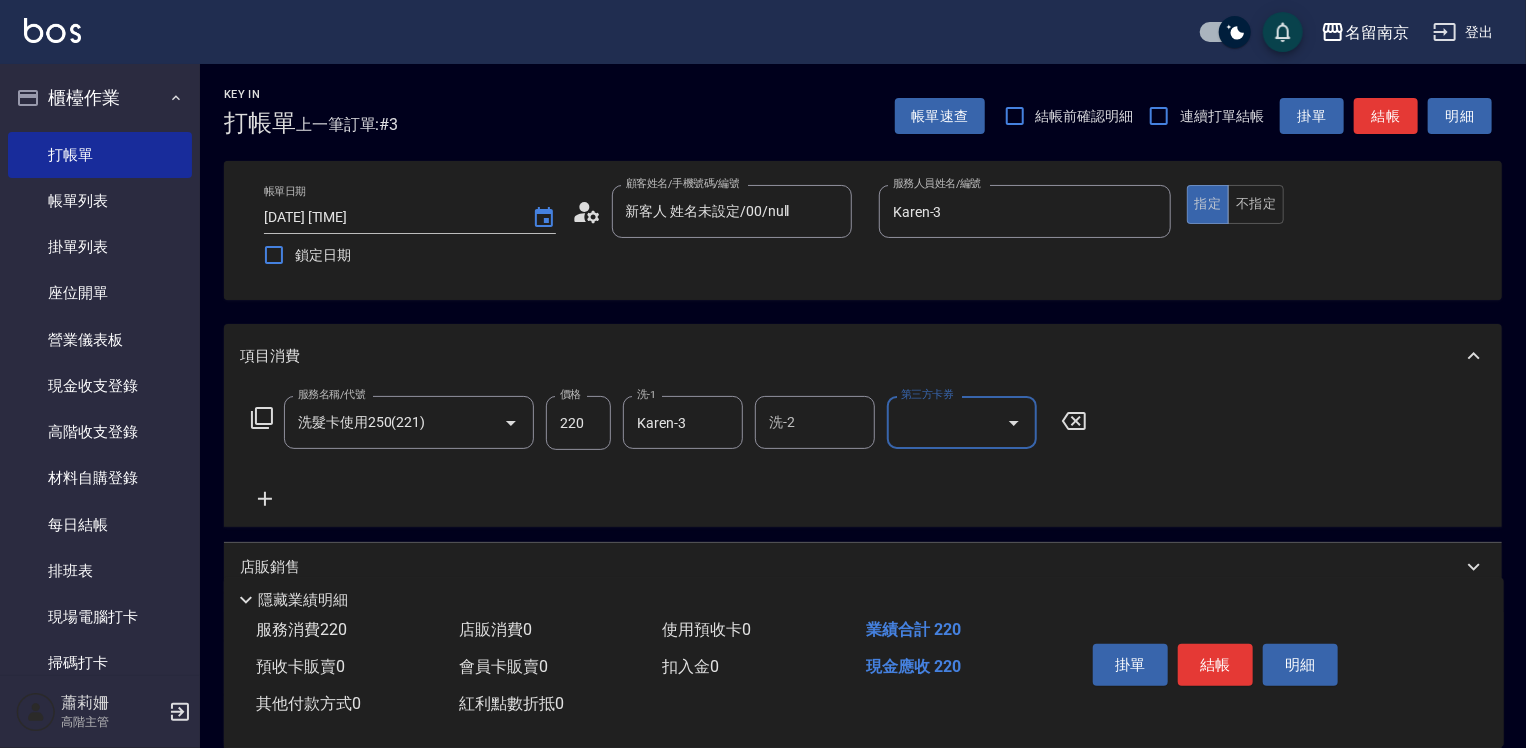 click on "服務名稱/代號 洗髮卡使用250(221) 服務名稱/代號 價格 220 價格 洗-1 [NAME]-3 洗-1 洗-2 洗-2 第三方卡券 第三方卡券" at bounding box center [669, 453] 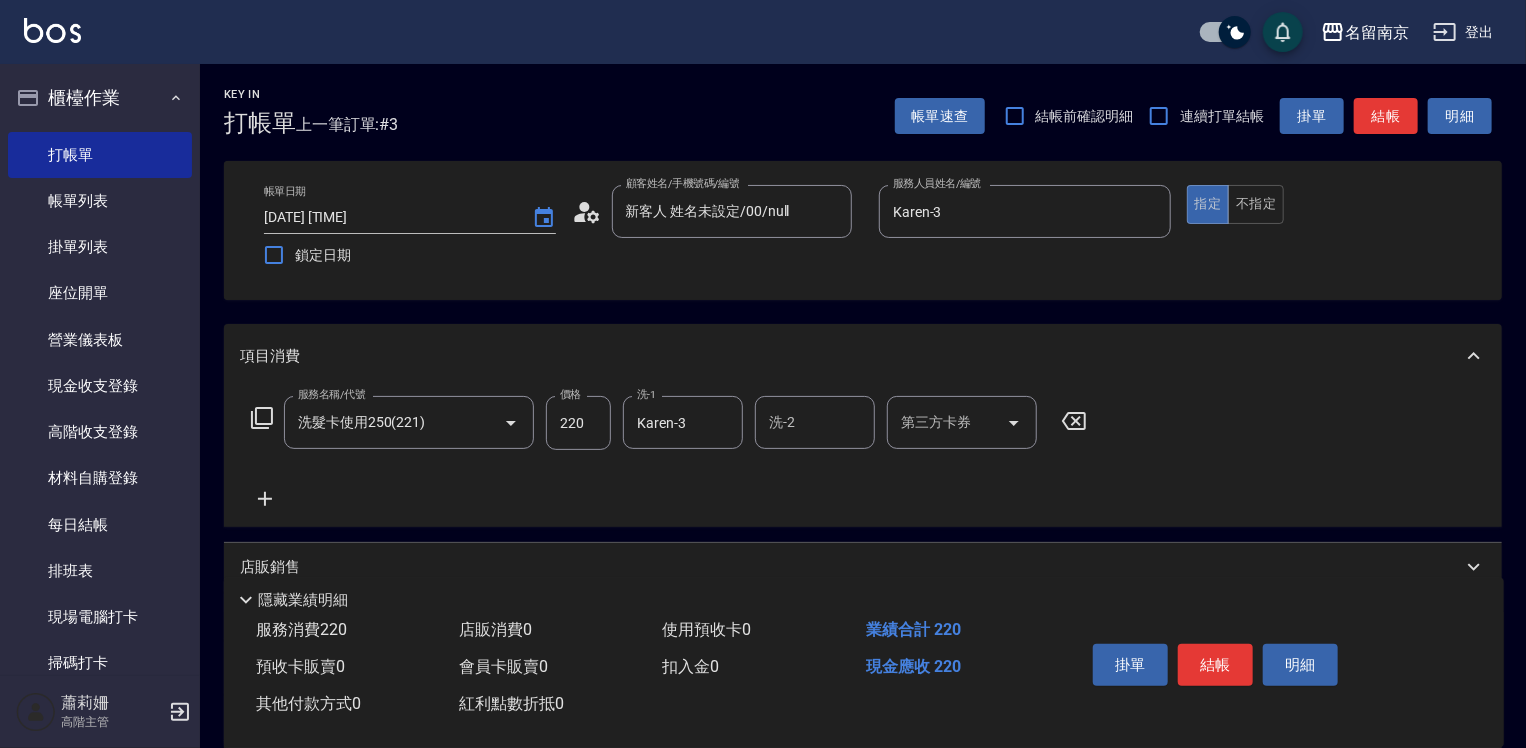 click on "第三方卡券" at bounding box center (947, 422) 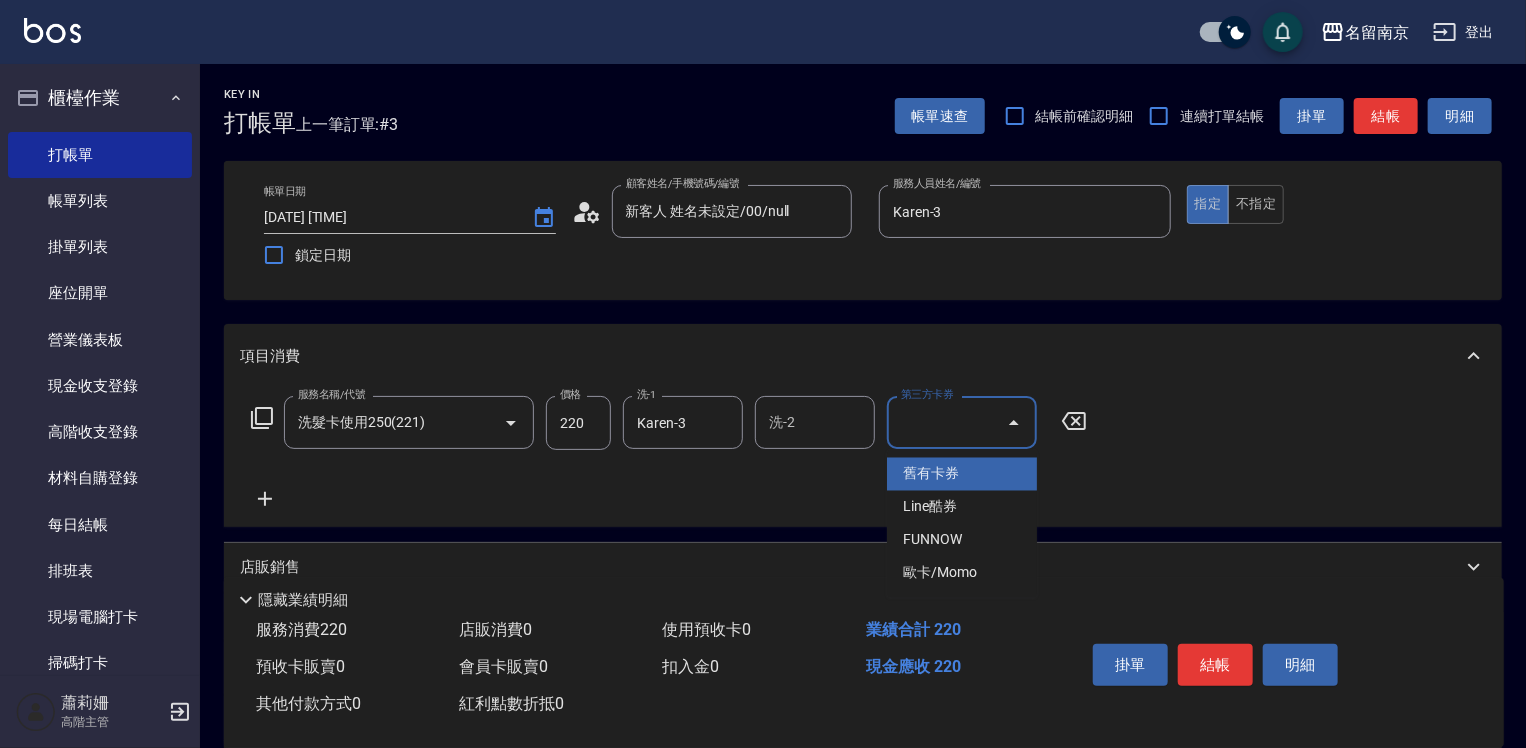 click on "舊有卡券" at bounding box center [962, 474] 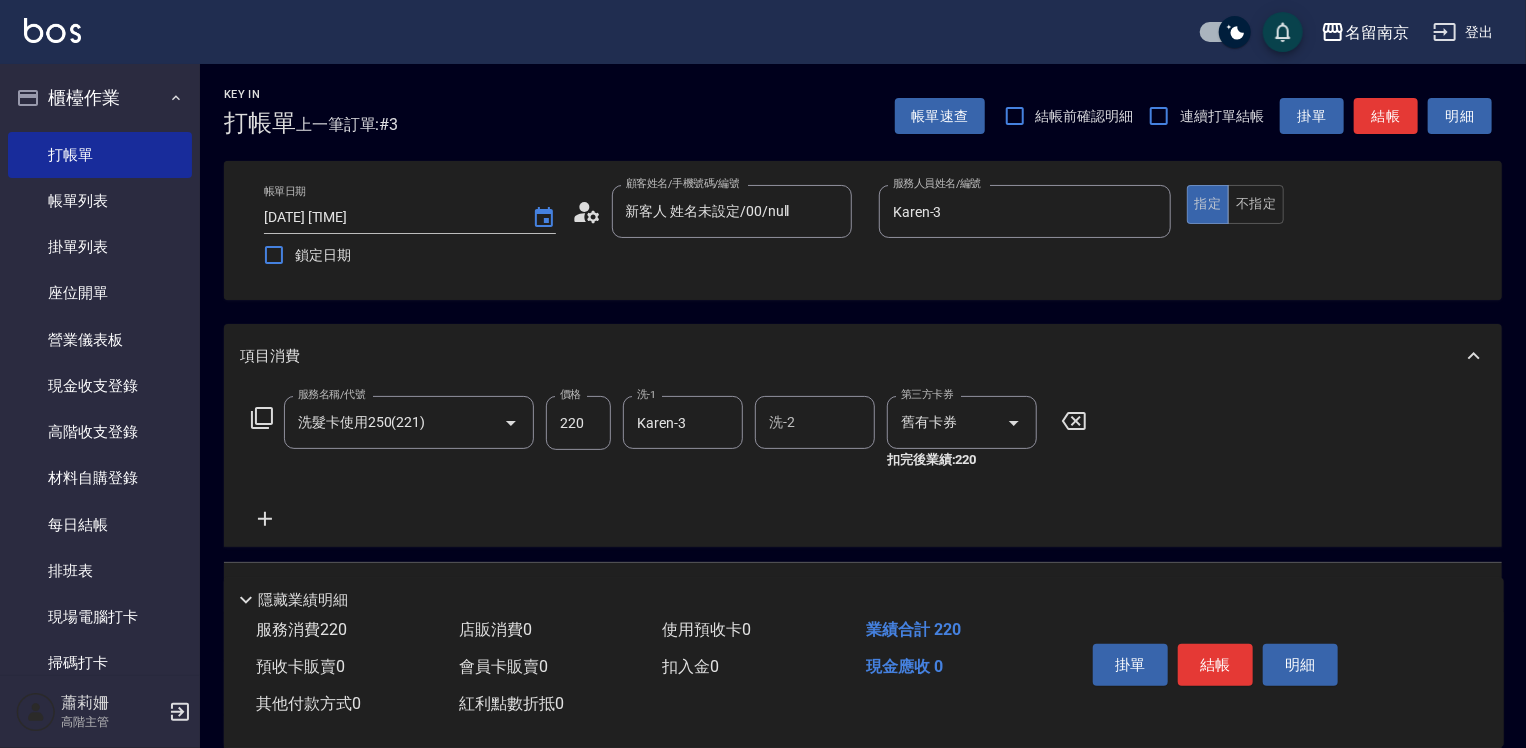 click 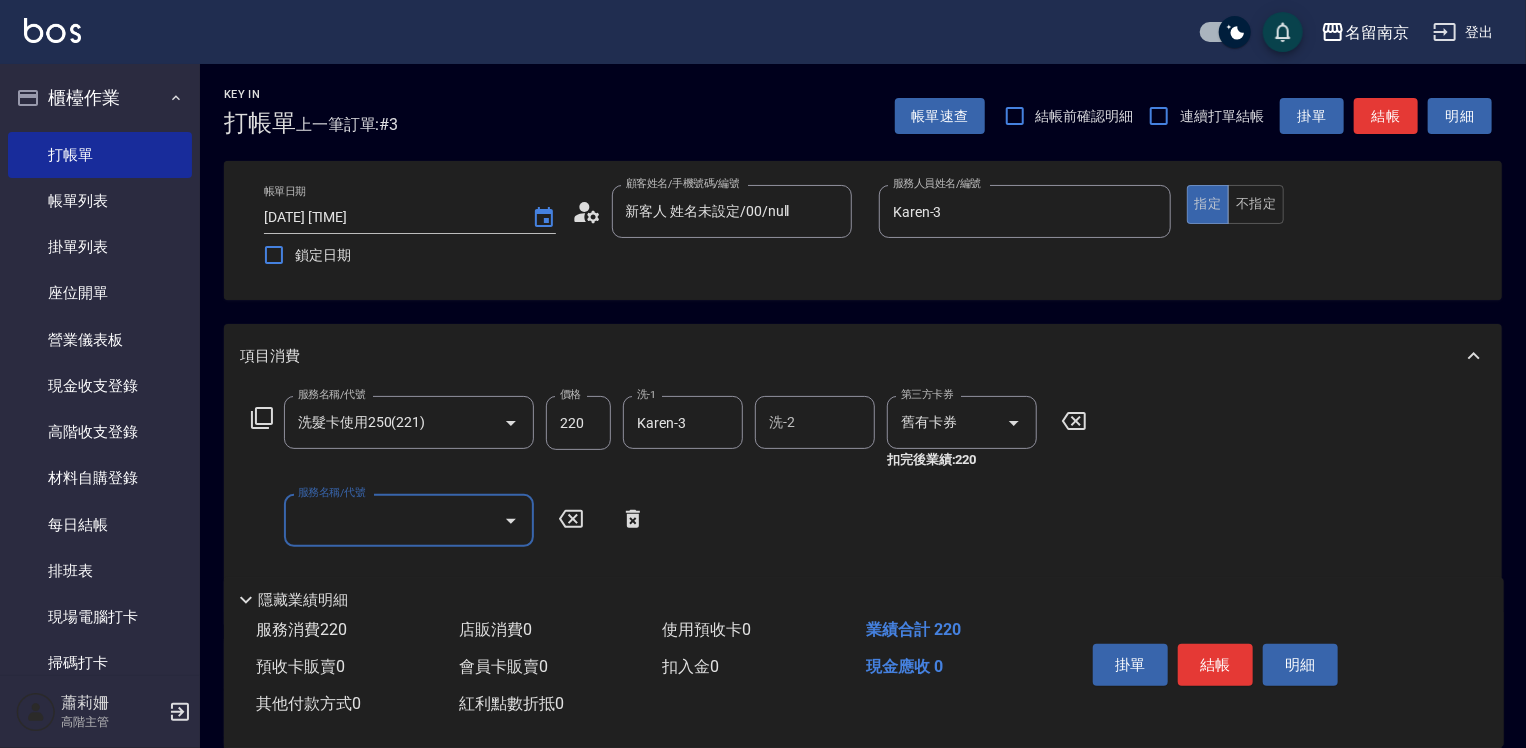 click 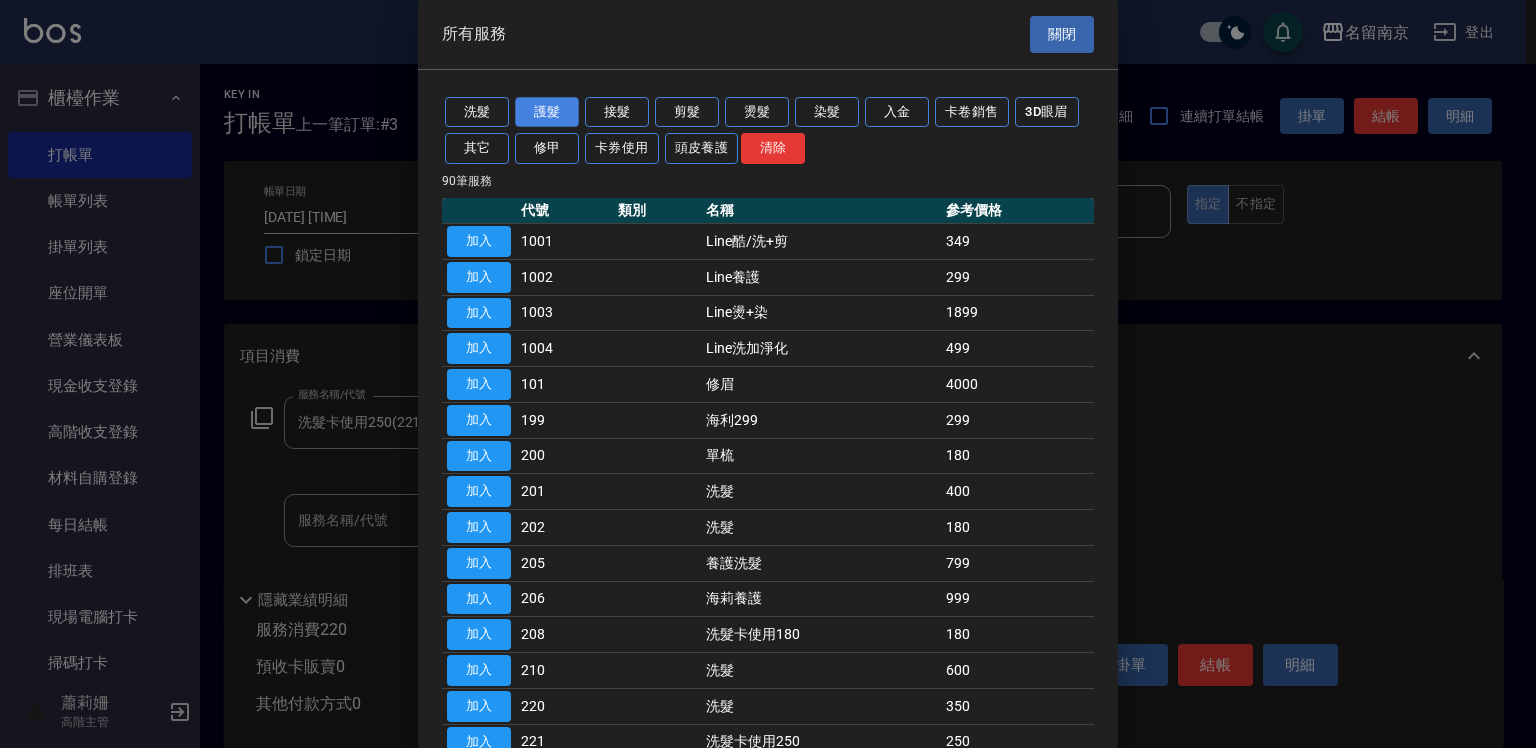click on "護髮" at bounding box center [547, 112] 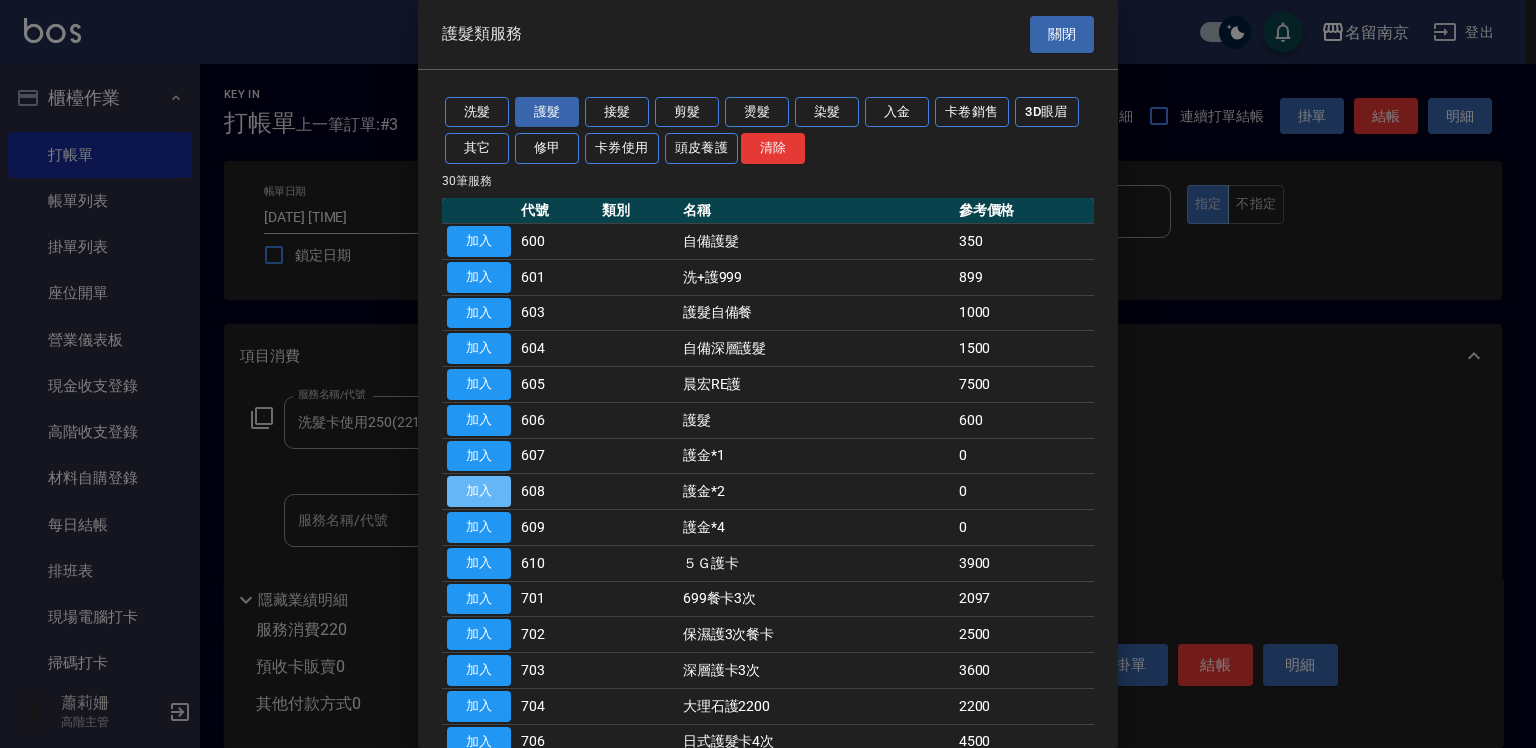 drag, startPoint x: 460, startPoint y: 484, endPoint x: 698, endPoint y: 478, distance: 238.07562 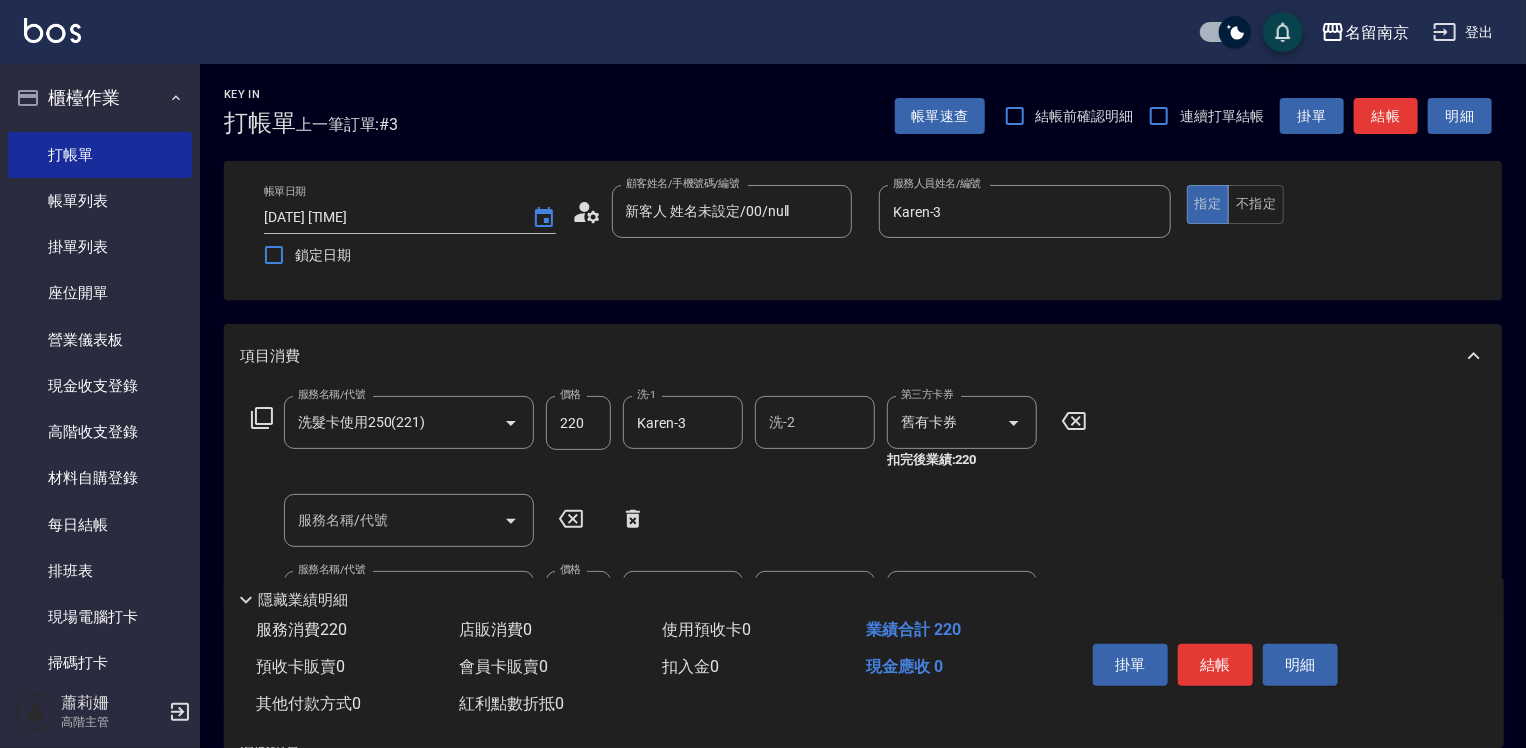 scroll, scrollTop: 200, scrollLeft: 0, axis: vertical 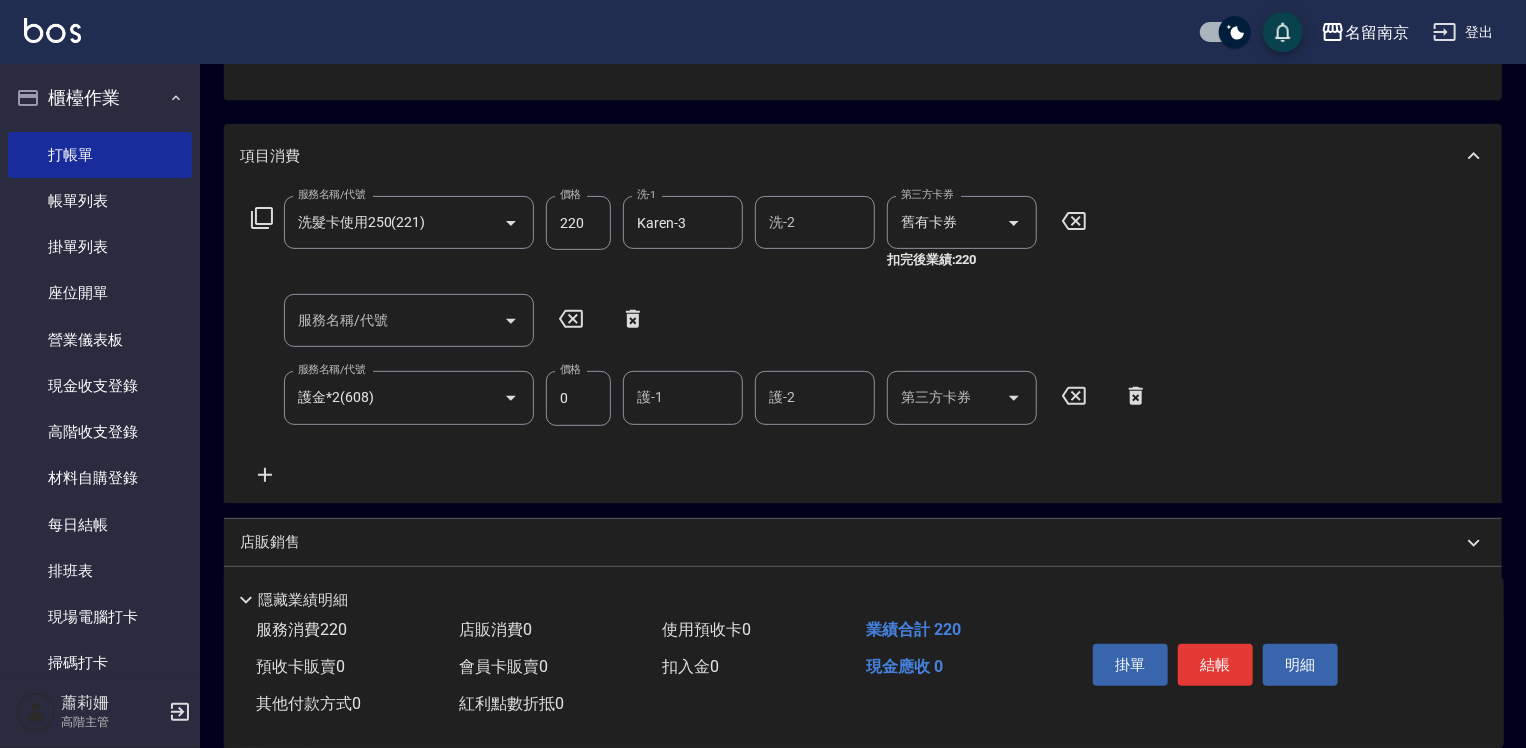 click on "護-1" at bounding box center [683, 397] 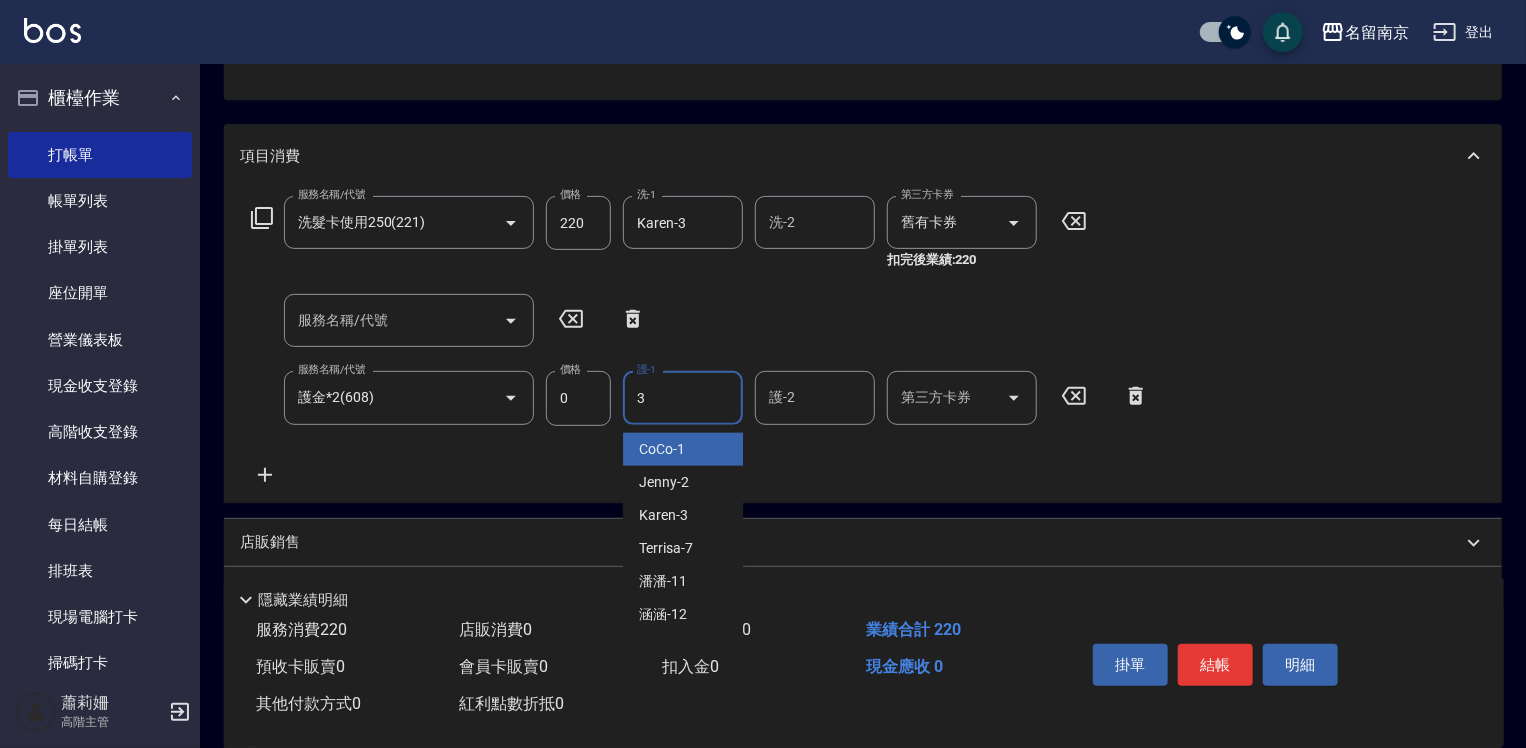 type on "Karen-3" 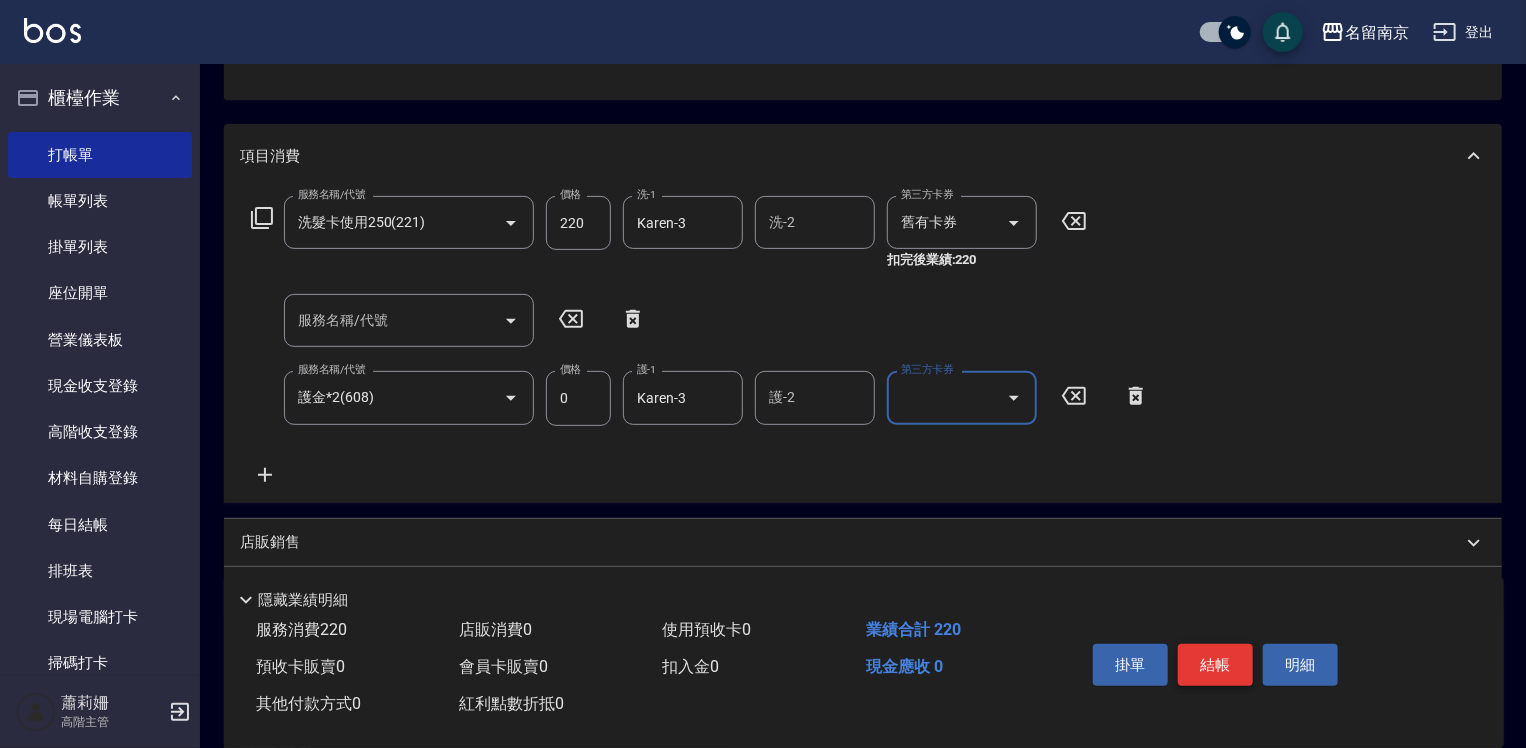 click on "結帳" at bounding box center [1215, 665] 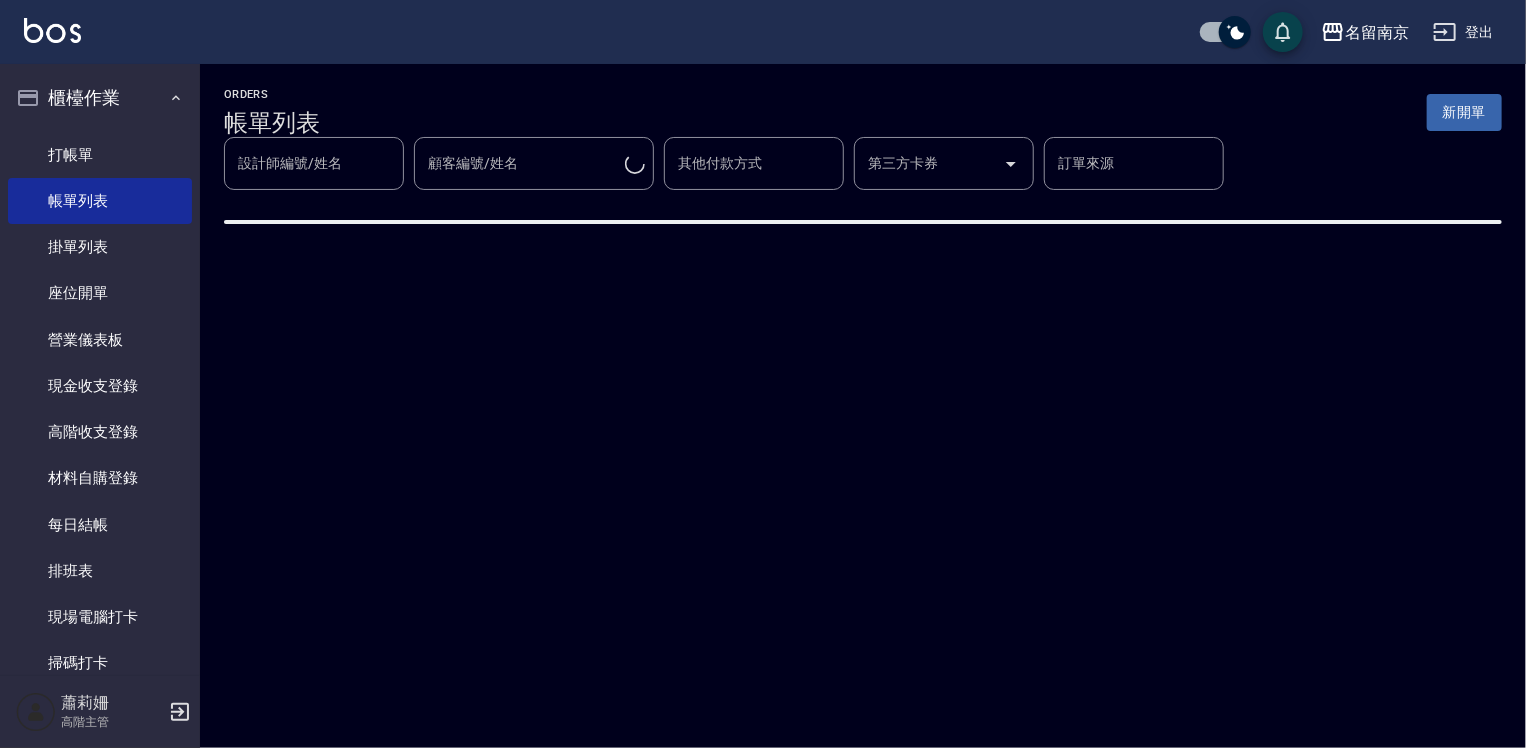 scroll, scrollTop: 0, scrollLeft: 0, axis: both 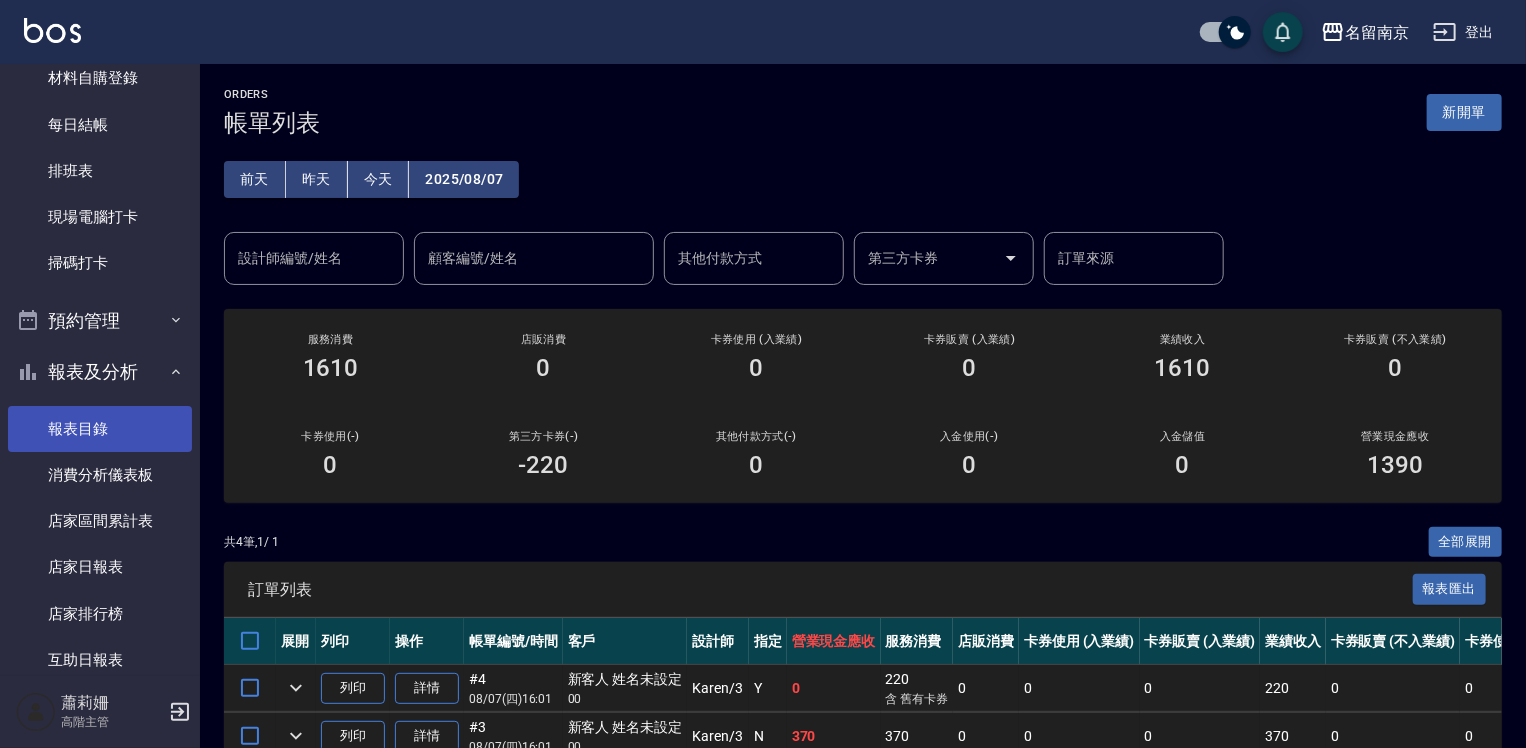 click on "報表目錄" at bounding box center [100, 429] 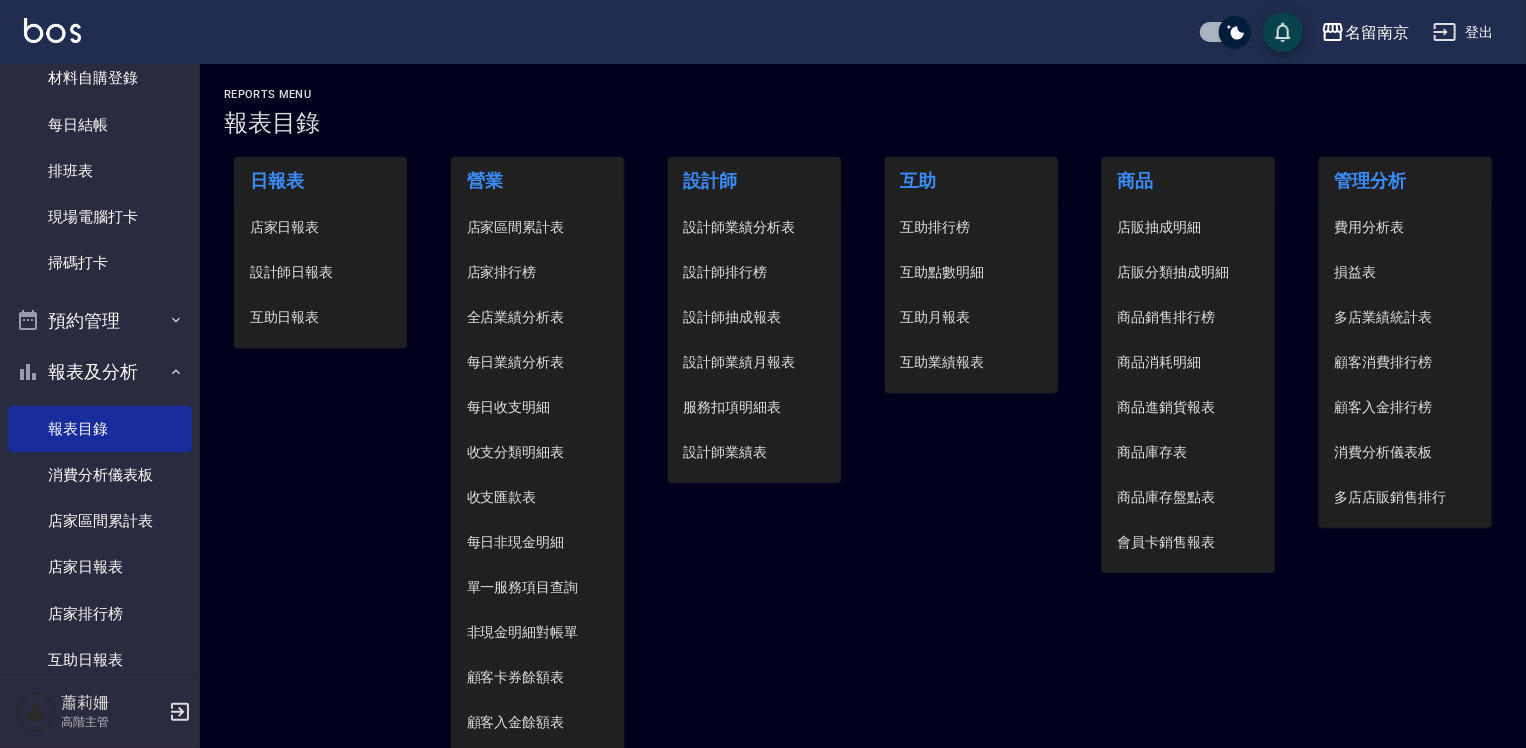 click on "設計師日報表" at bounding box center [321, 272] 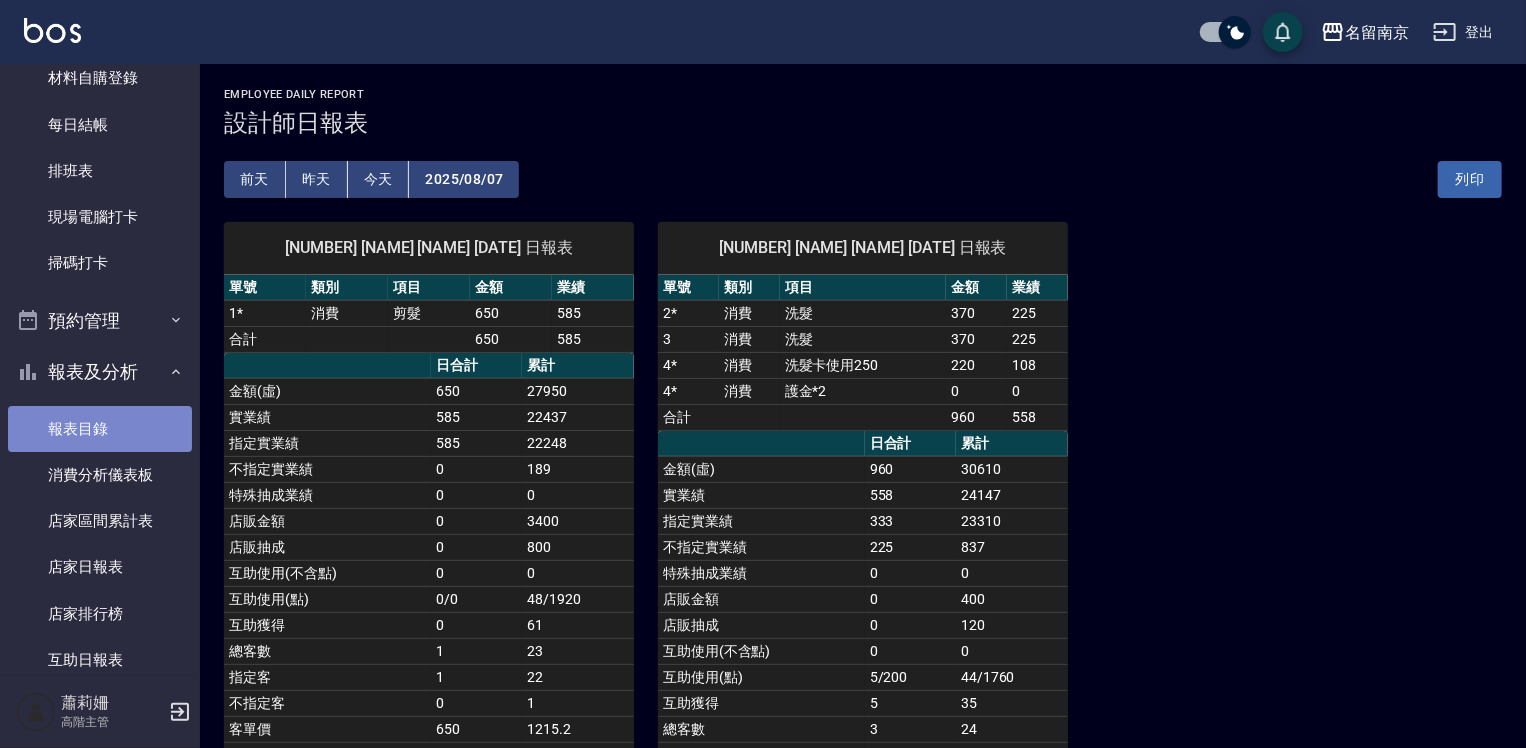 click on "報表目錄" at bounding box center [100, 429] 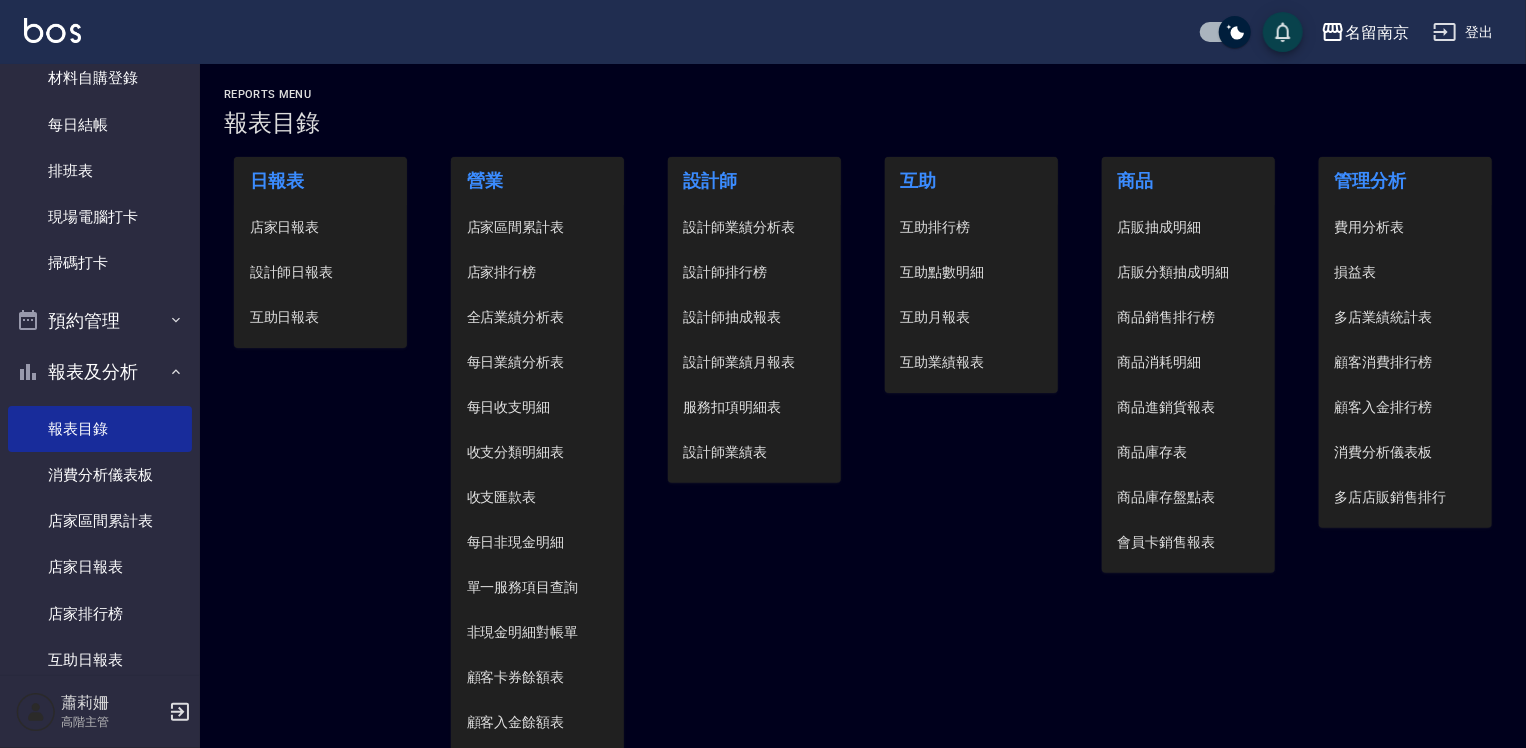 click on "設計師日報表" at bounding box center [321, 272] 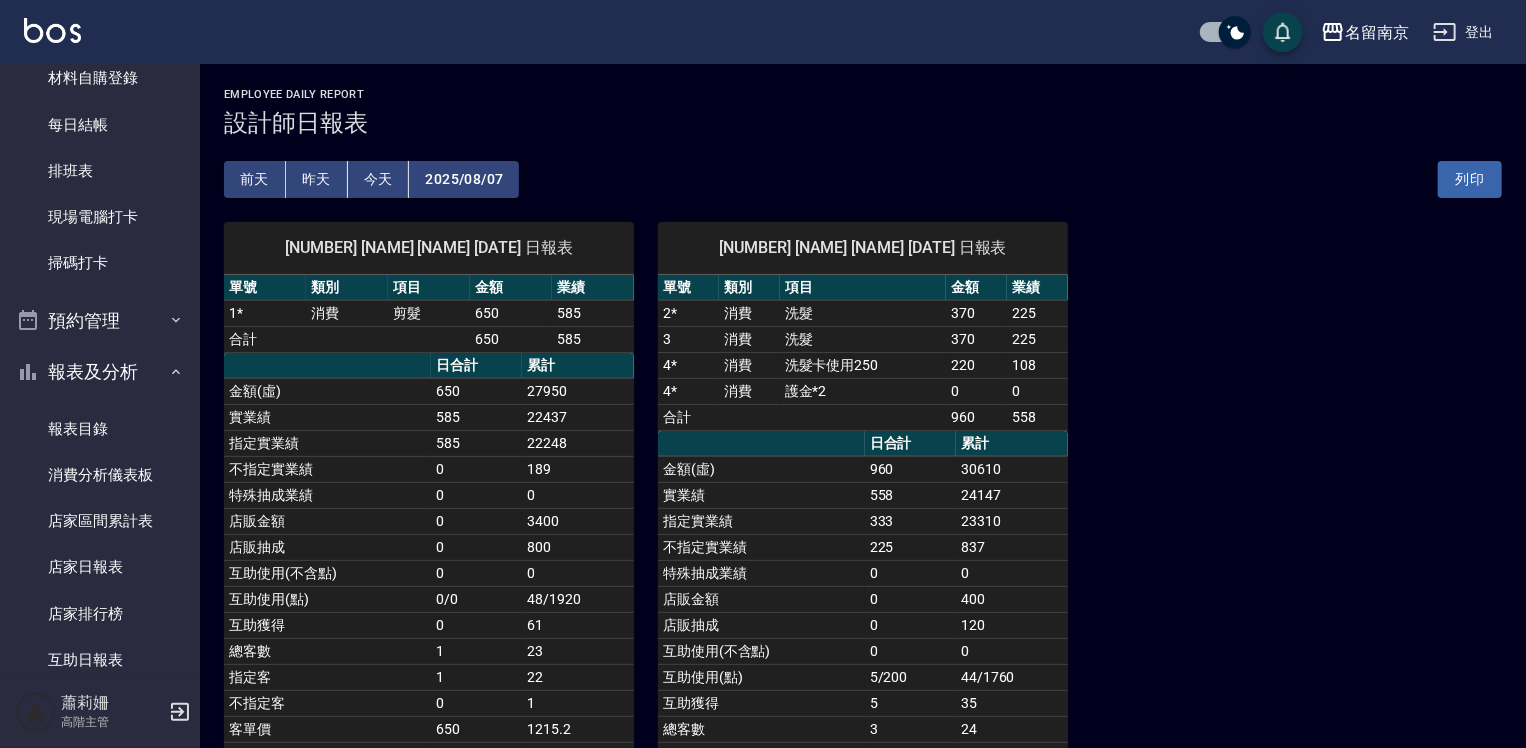click on "2025/08/07" at bounding box center (464, 179) 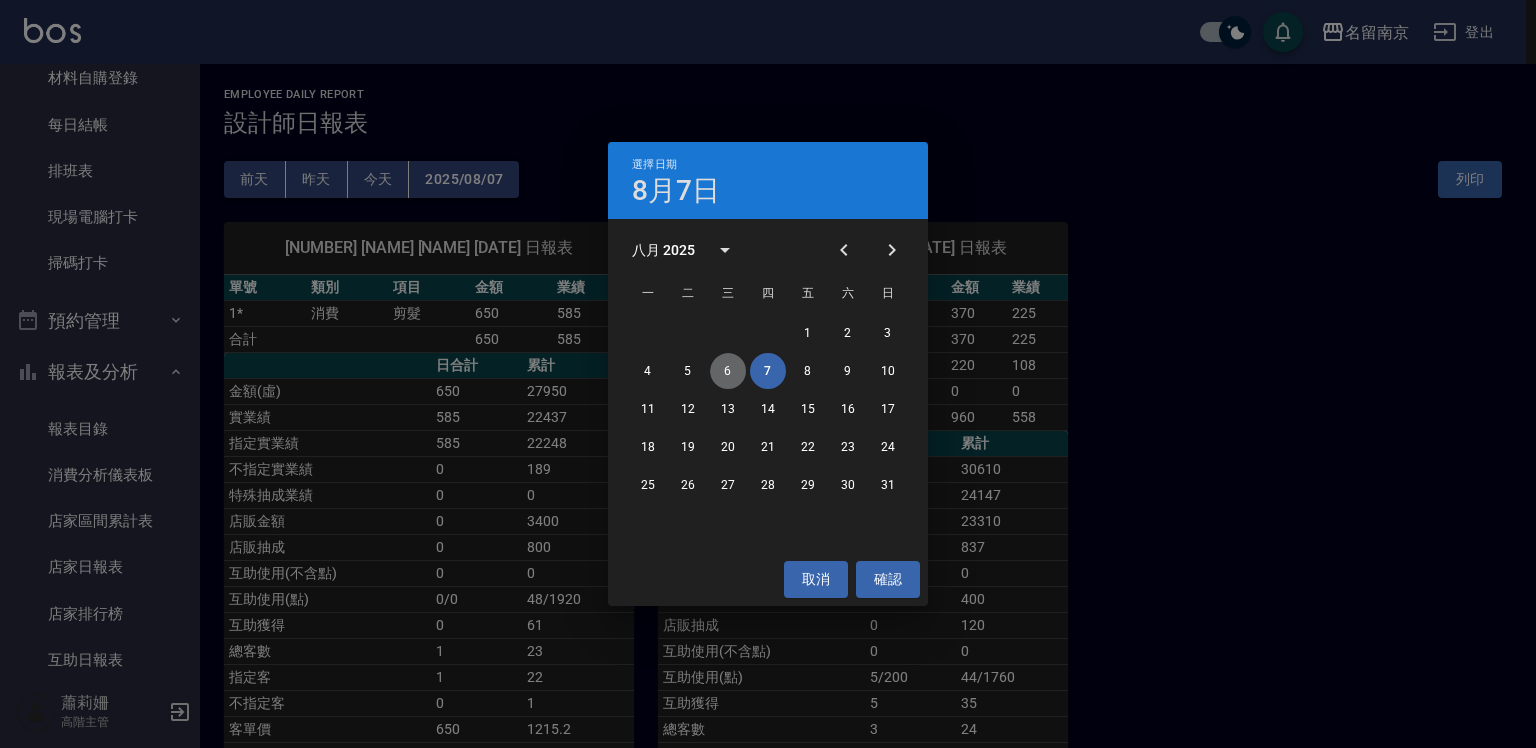 click on "6" at bounding box center (728, 371) 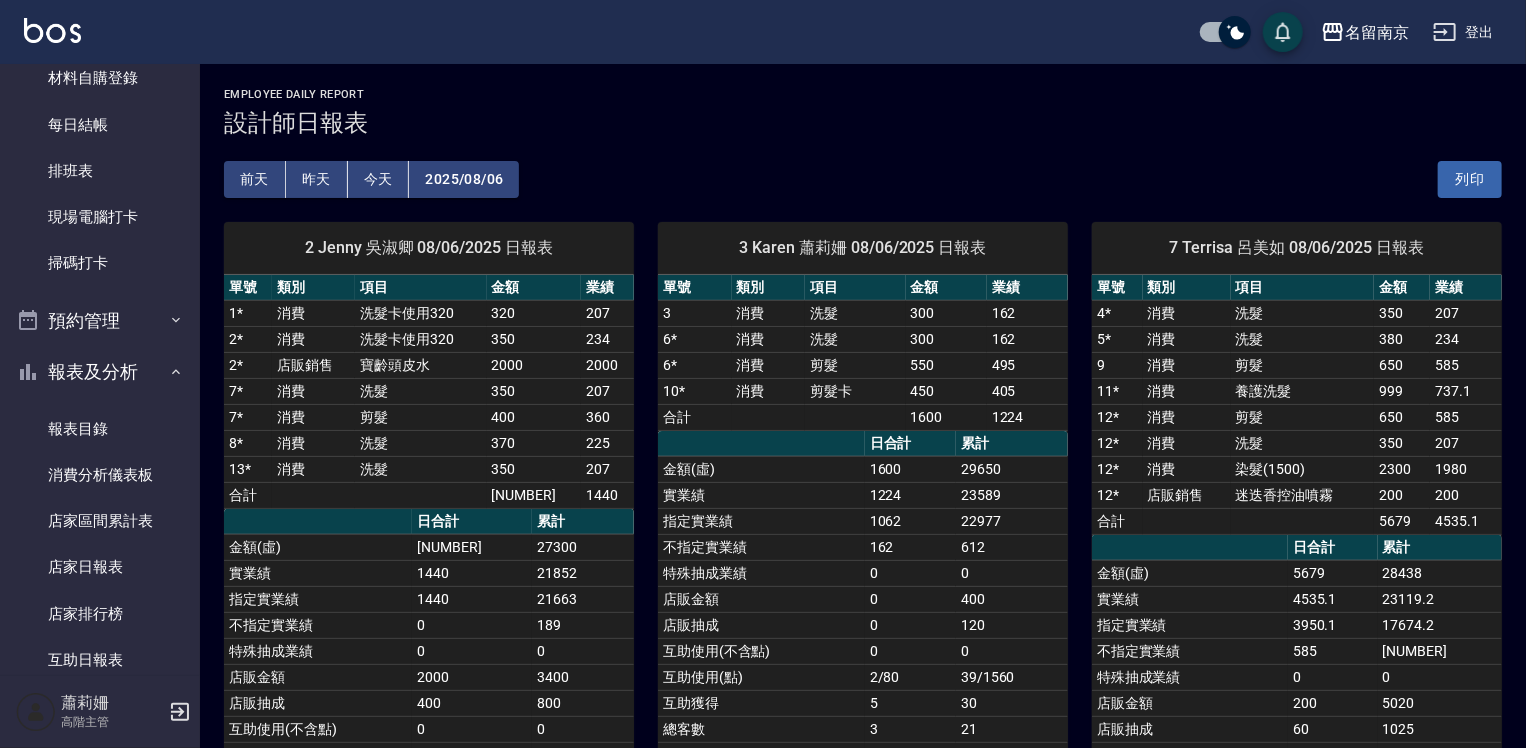 scroll, scrollTop: 0, scrollLeft: 0, axis: both 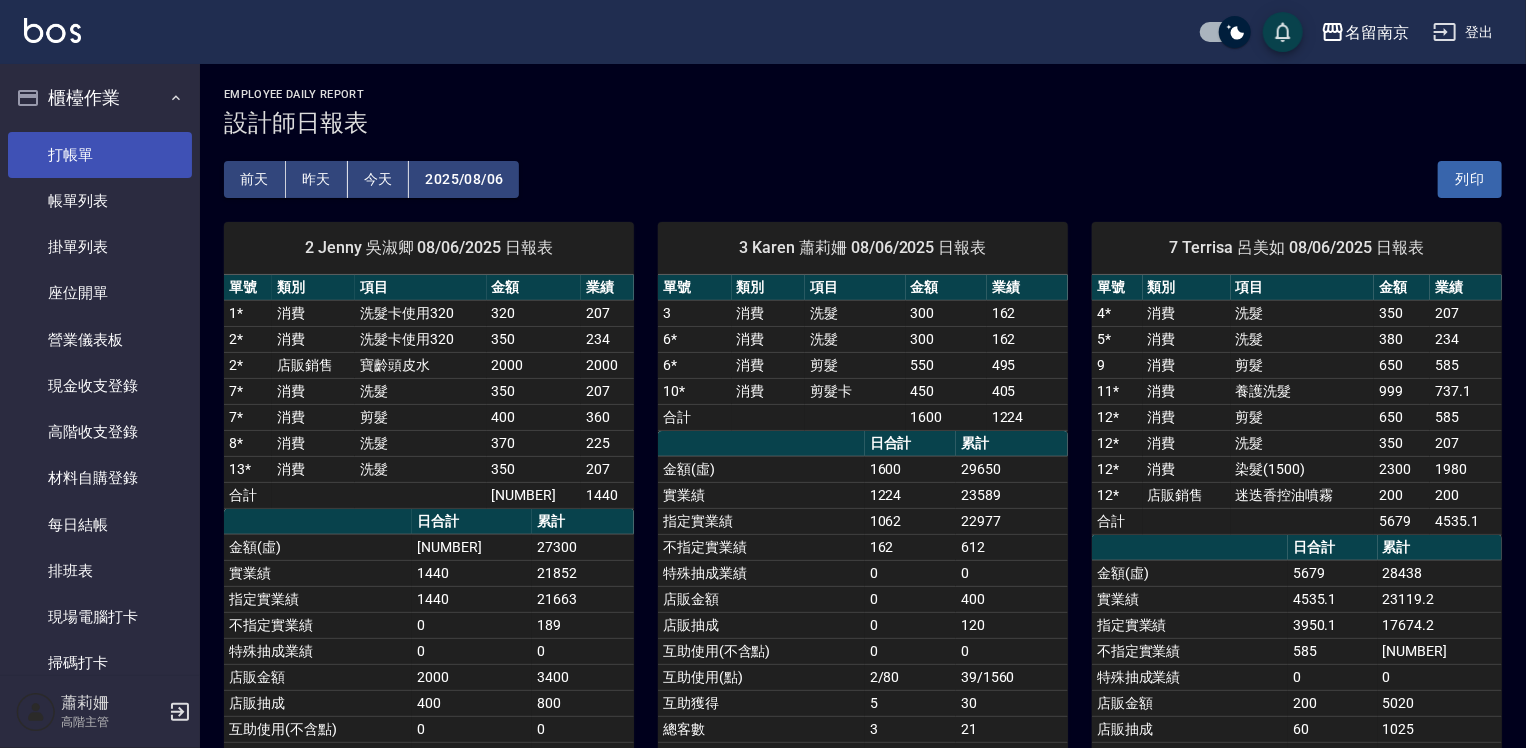 click on "打帳單" at bounding box center [100, 155] 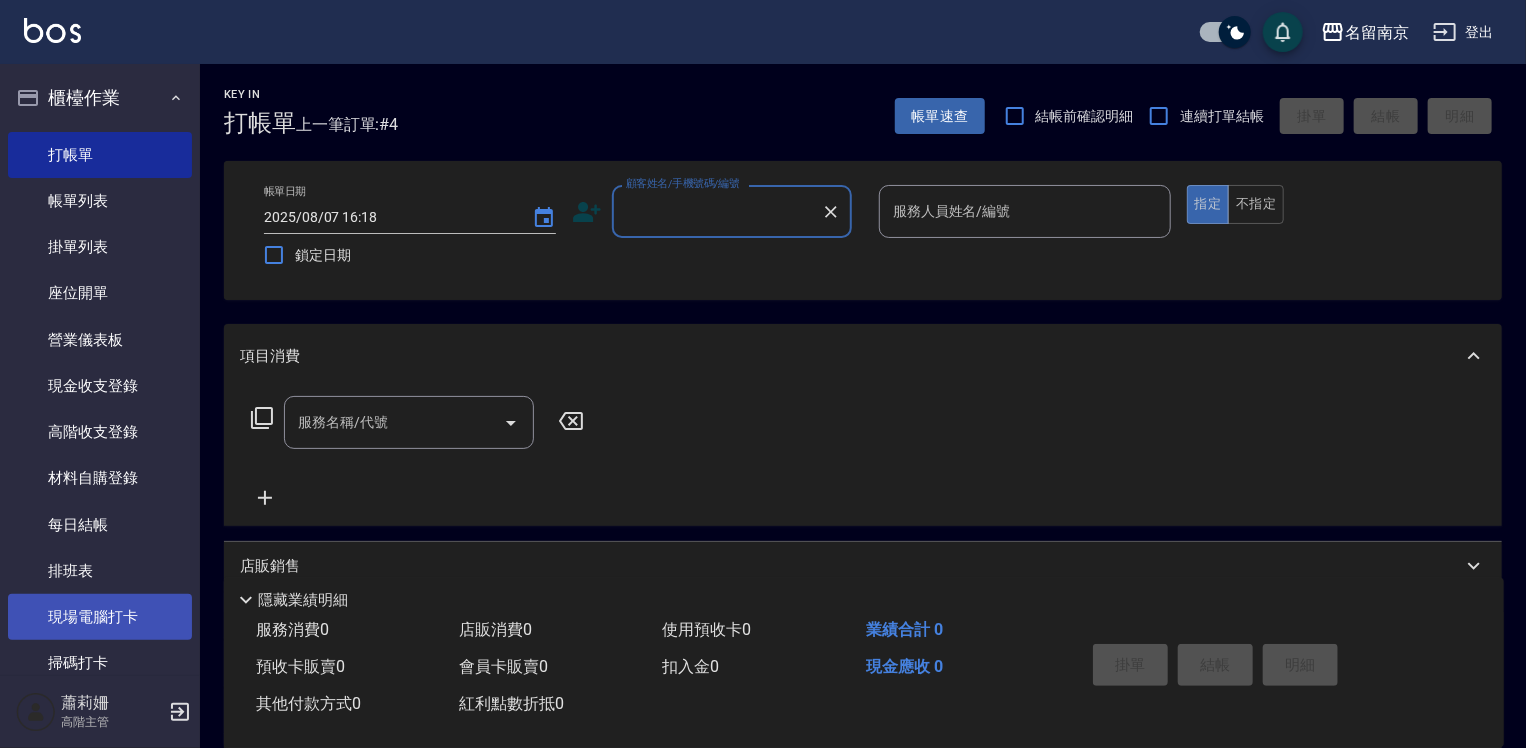 scroll, scrollTop: 200, scrollLeft: 0, axis: vertical 